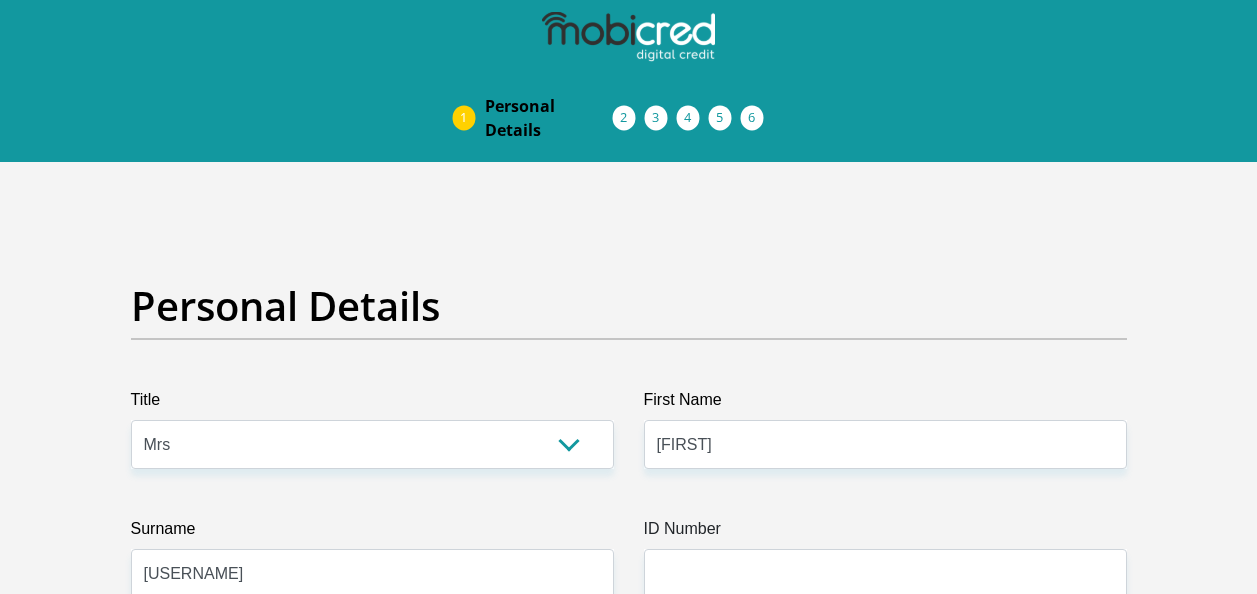 select on "Mrs" 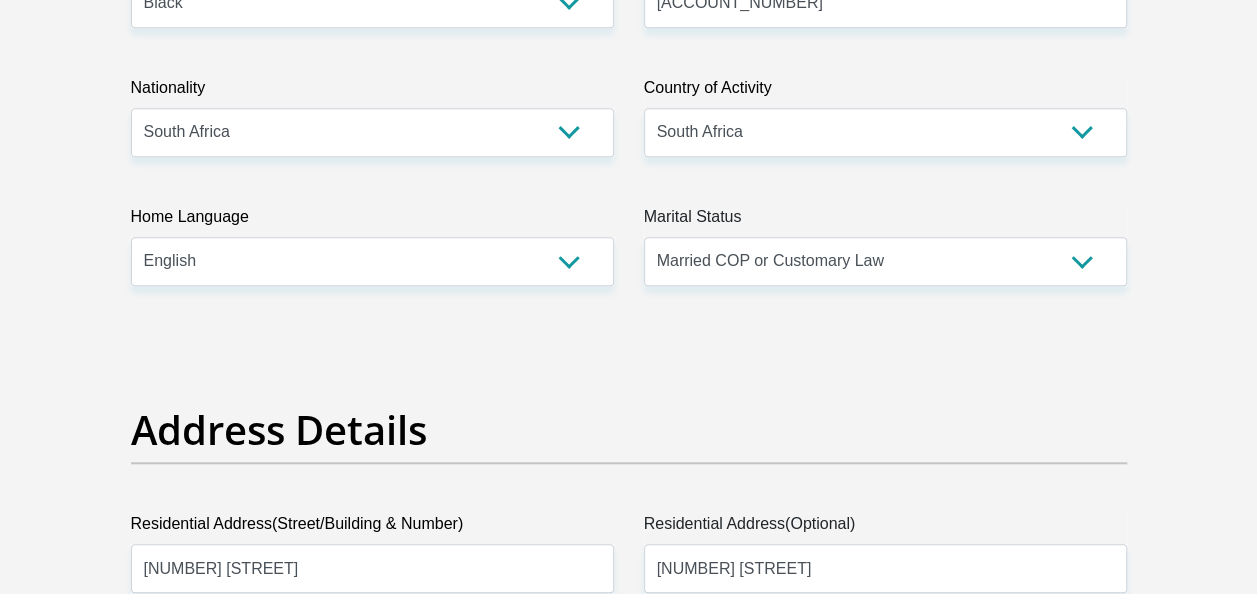 click on "Married ANC
Single
Divorced
Widowed
Married COP or Customary Law" at bounding box center [885, 261] 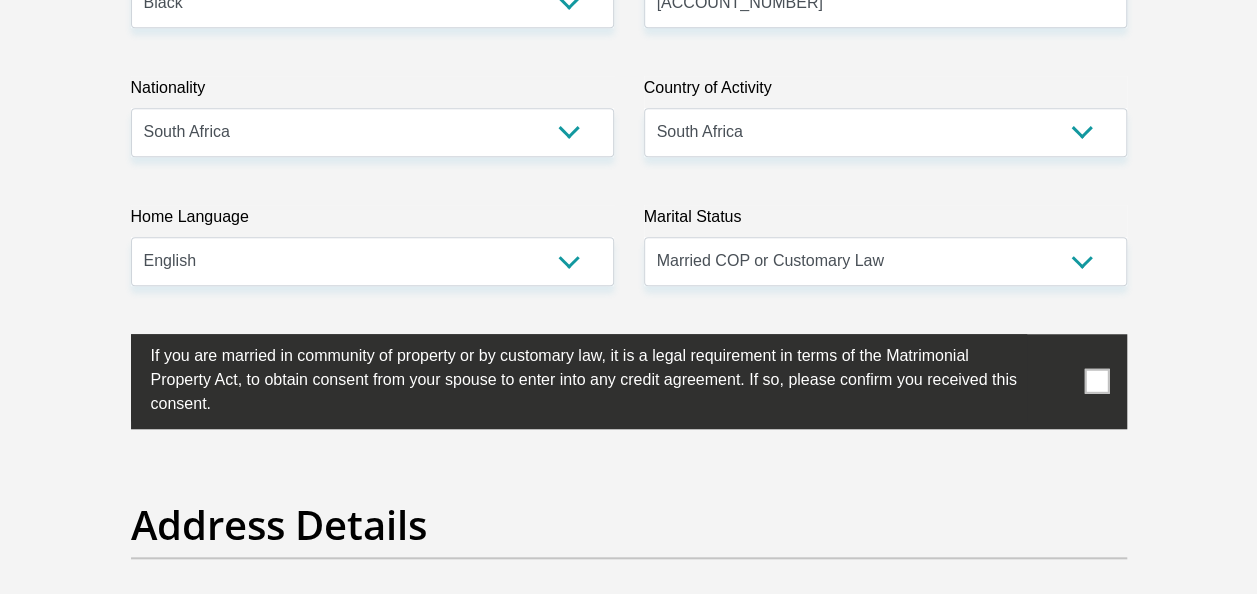 click at bounding box center [1096, 381] 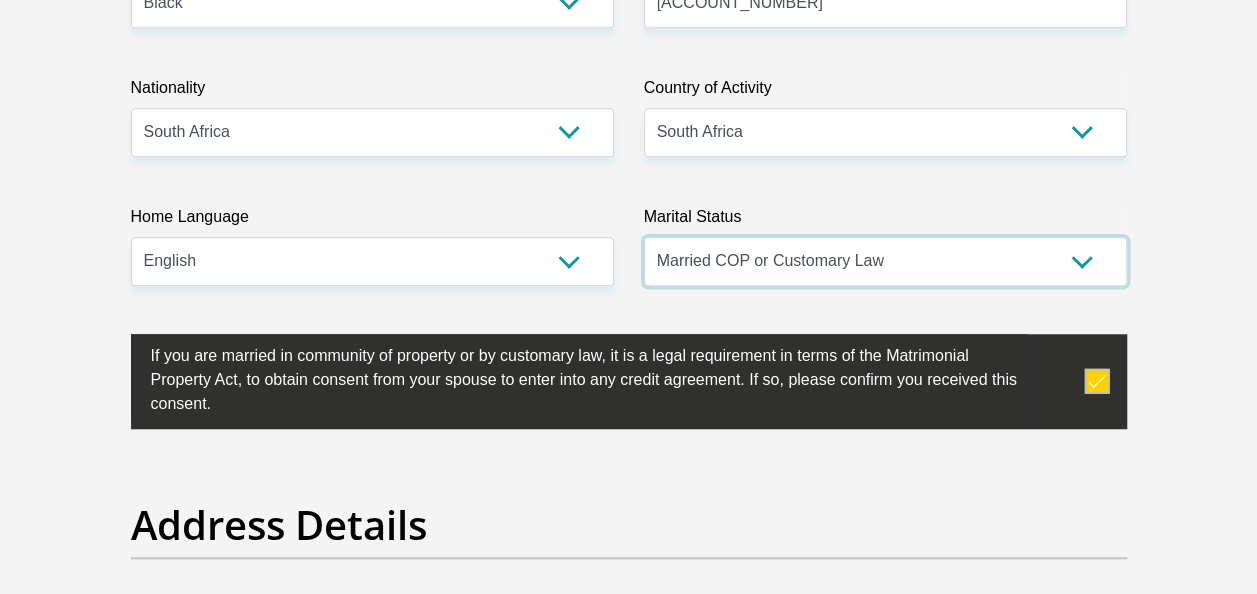 click on "Married ANC
Single
Divorced
Widowed
Married COP or Customary Law" at bounding box center (885, 261) 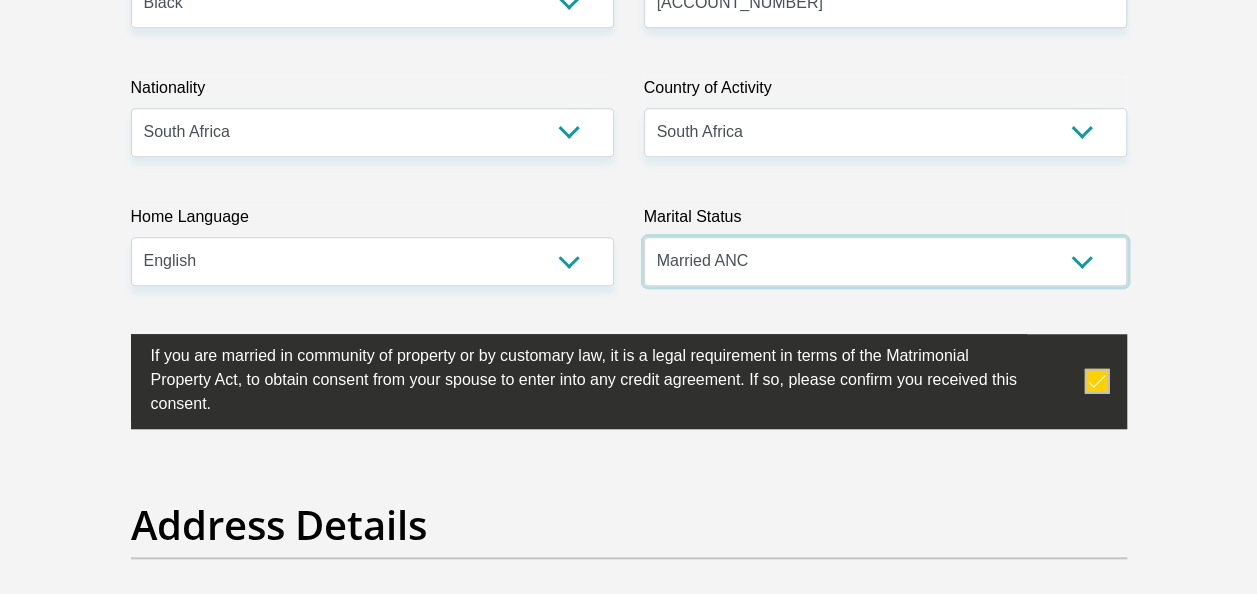 click on "Married ANC
Single
Divorced
Widowed
Married COP or Customary Law" at bounding box center (885, 261) 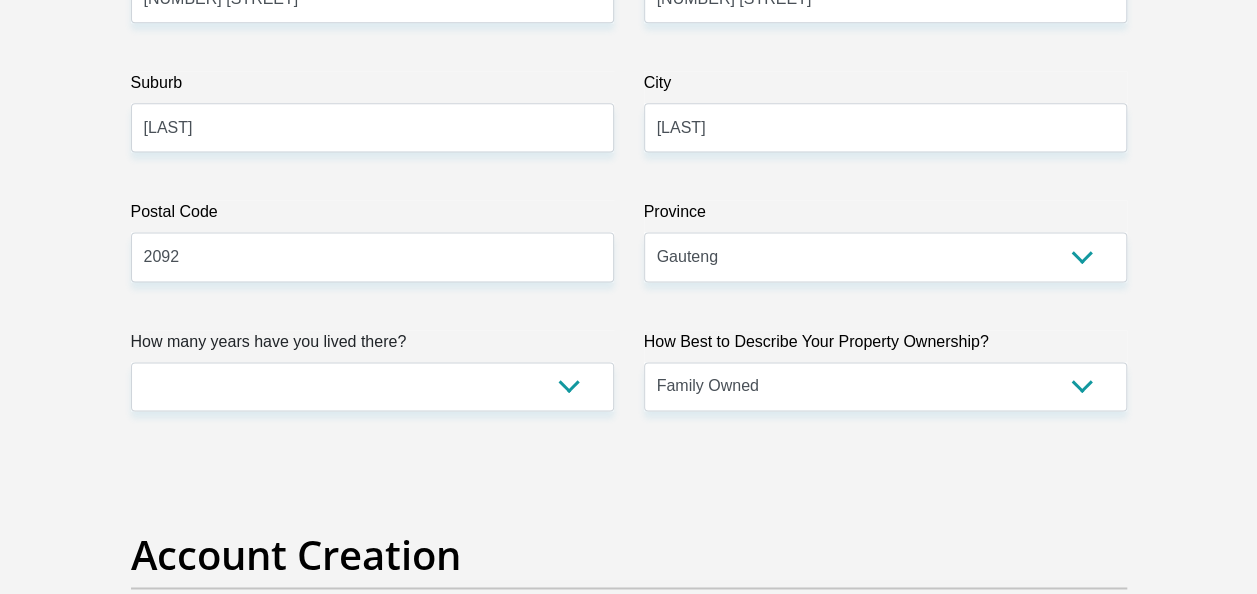 scroll, scrollTop: 1300, scrollLeft: 0, axis: vertical 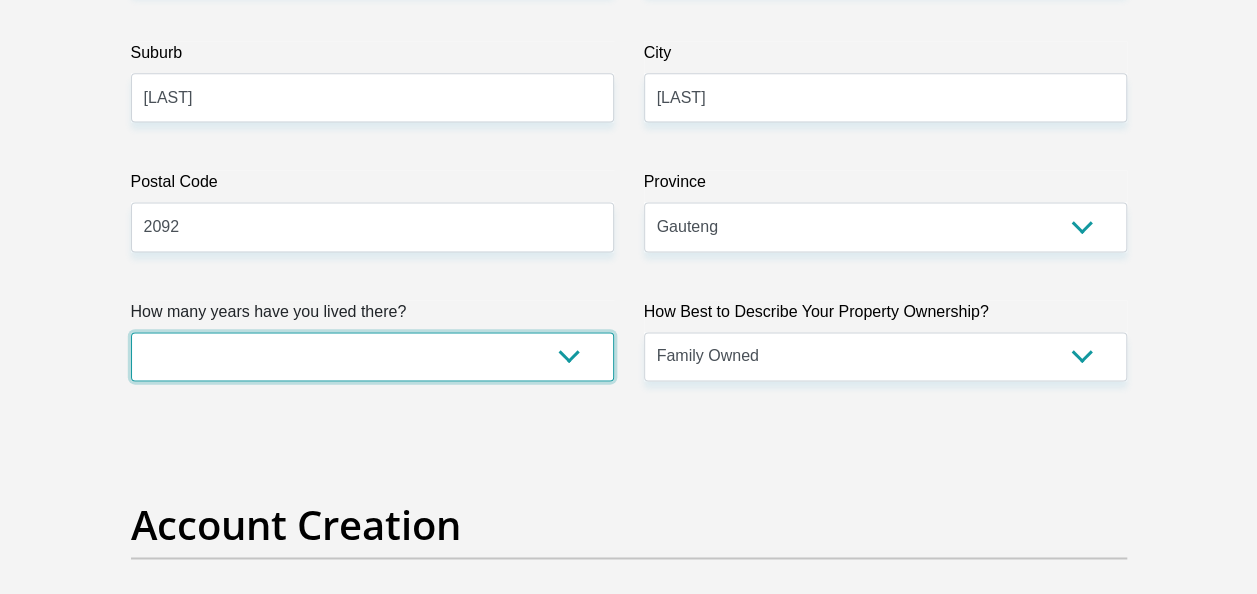 click on "less than 1 year
1-3 years
3-5 years
5+ years" at bounding box center [372, 356] 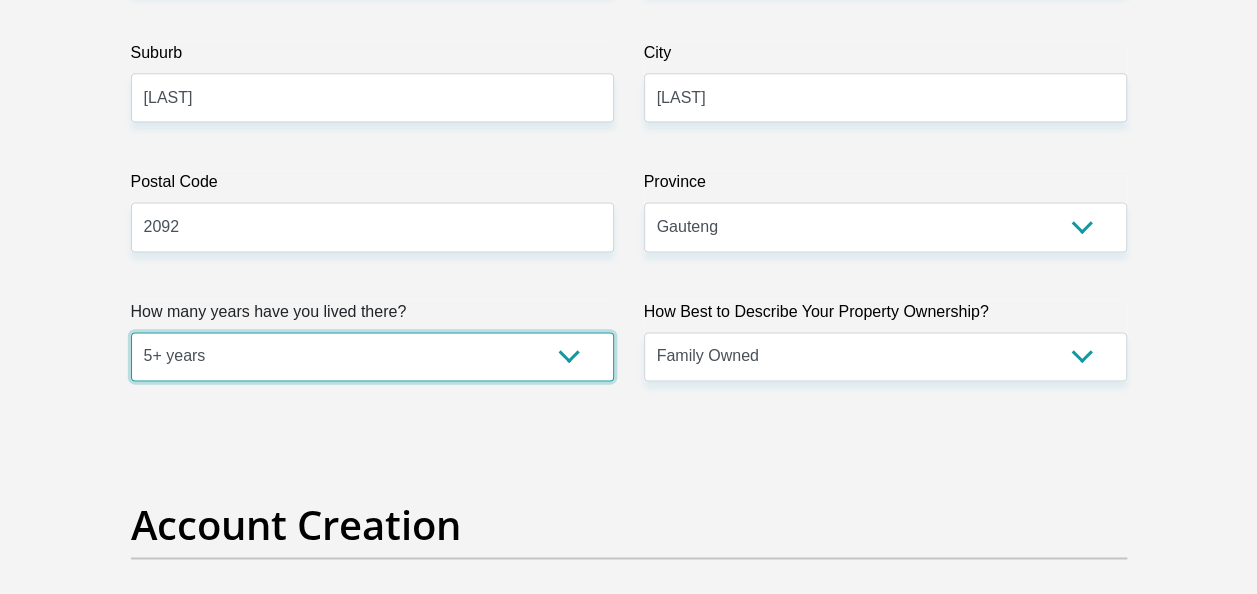 click on "less than 1 year
1-3 years
3-5 years
5+ years" at bounding box center [372, 356] 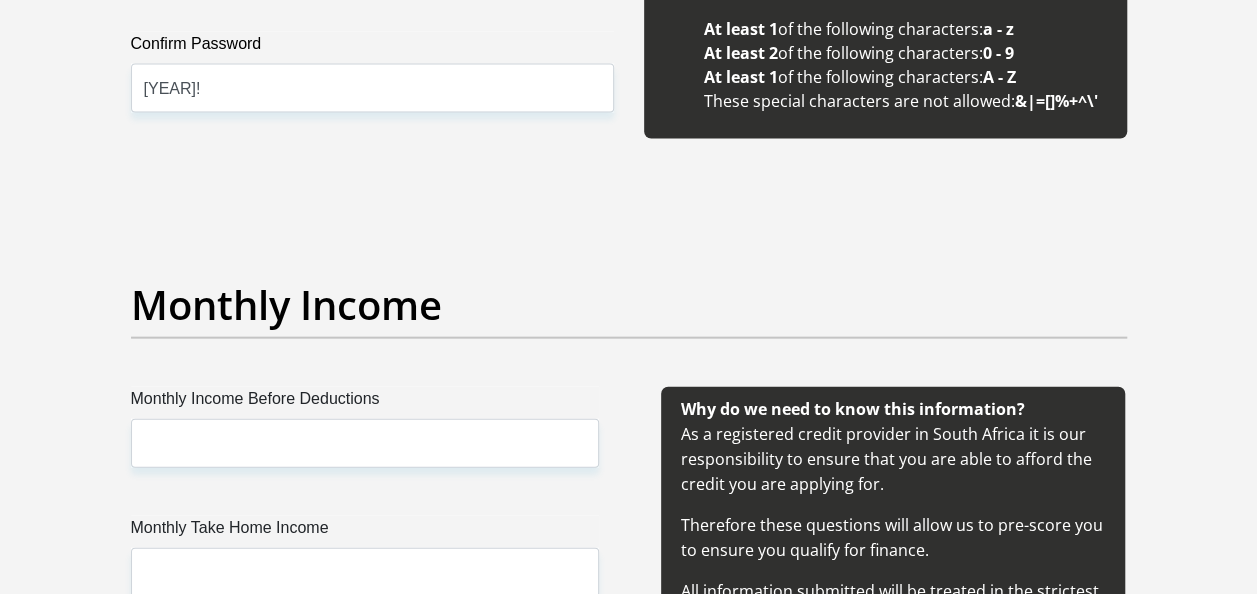 scroll, scrollTop: 2300, scrollLeft: 0, axis: vertical 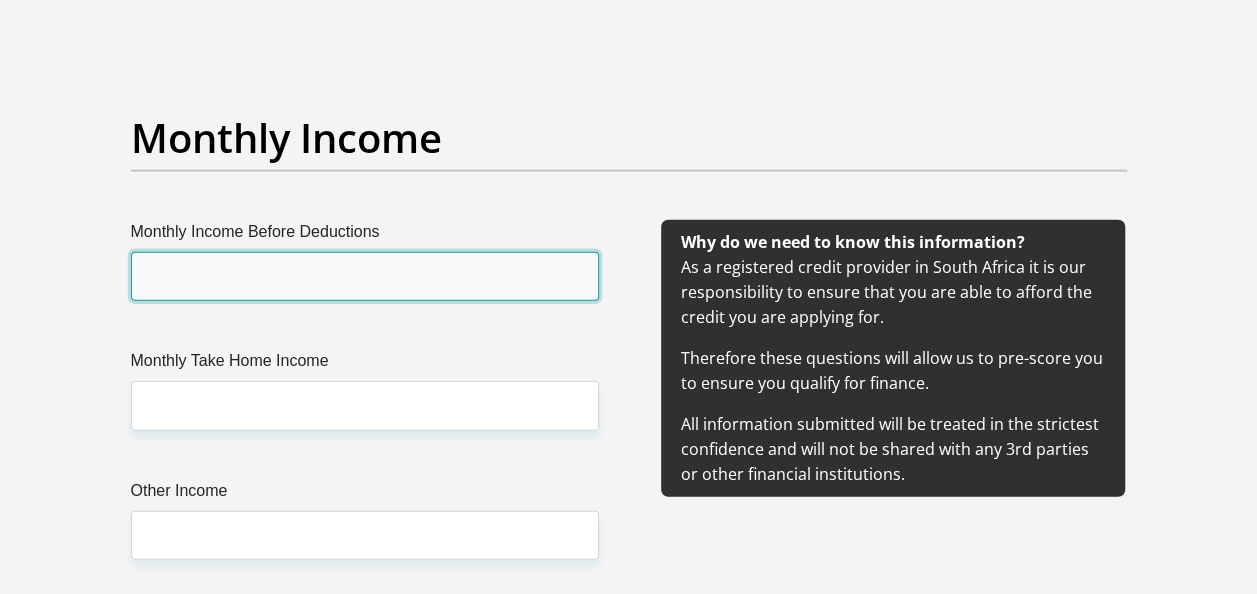 click on "Monthly Income Before Deductions" at bounding box center (365, 276) 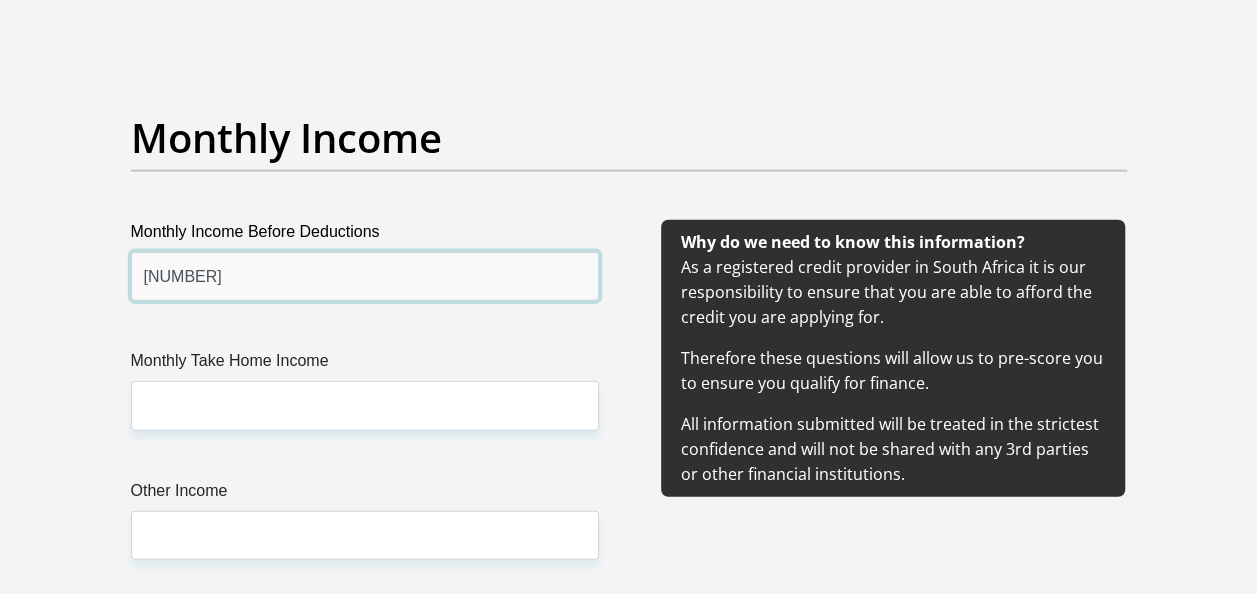 type on "15900" 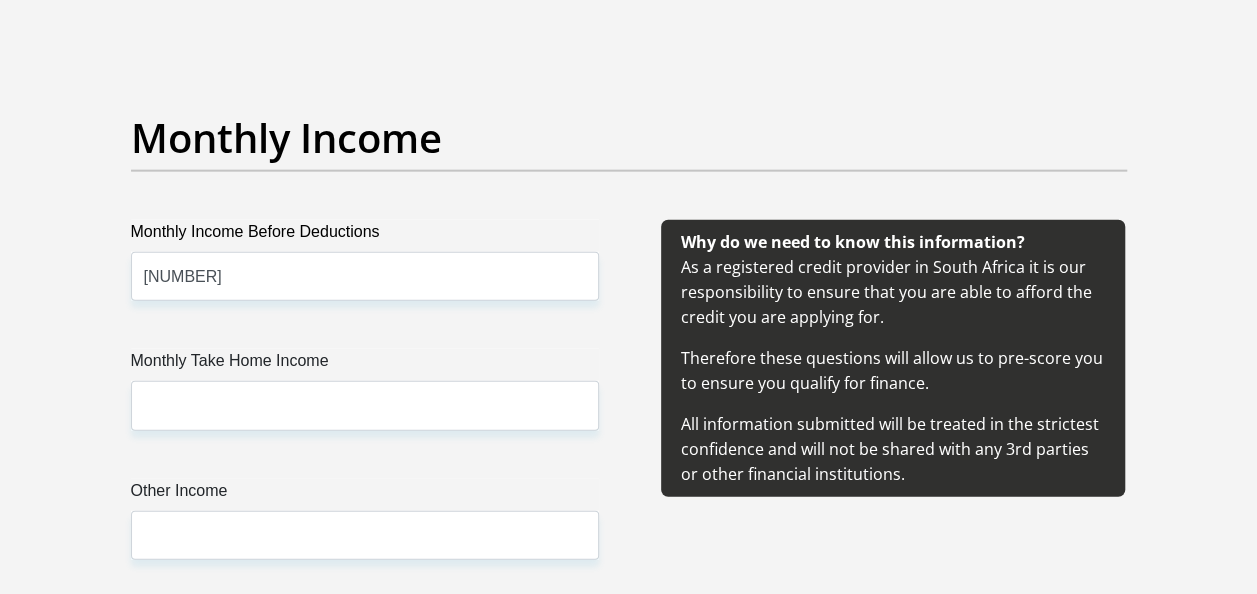 click on "Monthly Income Before Deductions
15900
Monthly Take Home Income
Other Income" at bounding box center [365, 414] 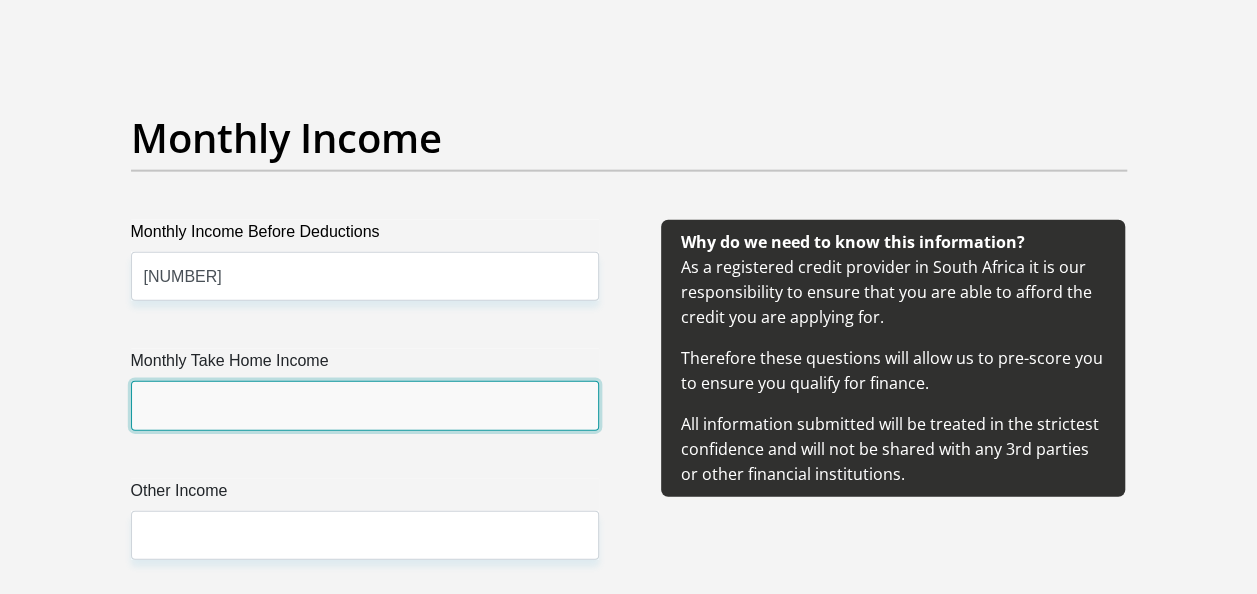 click on "Monthly Take Home Income" at bounding box center [365, 405] 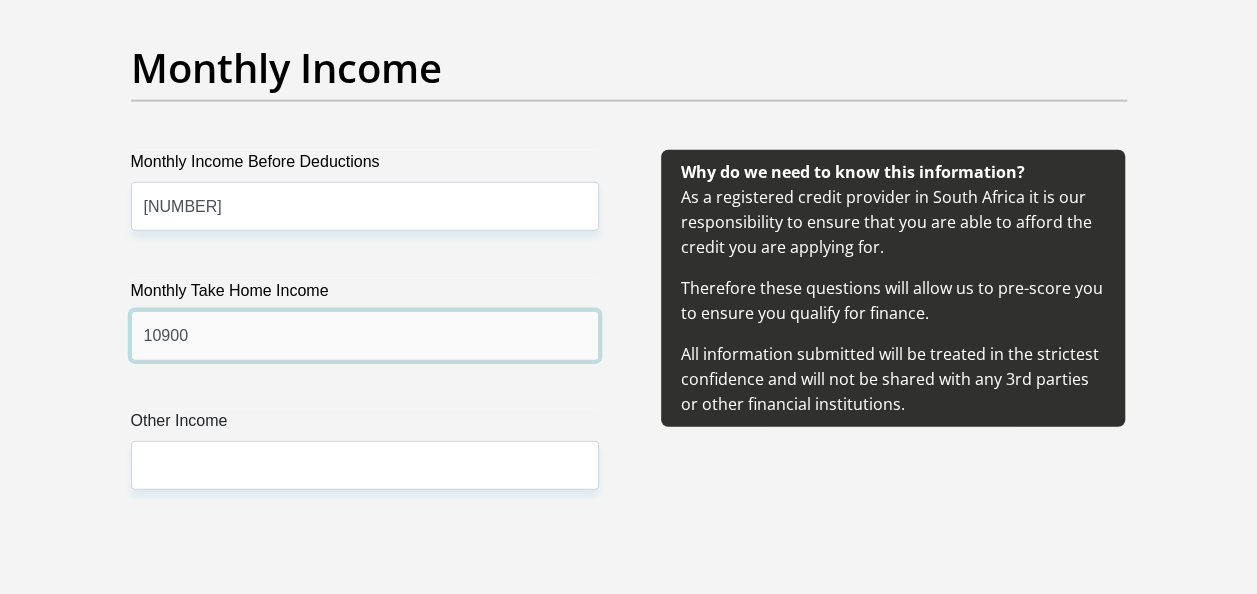 scroll, scrollTop: 2400, scrollLeft: 0, axis: vertical 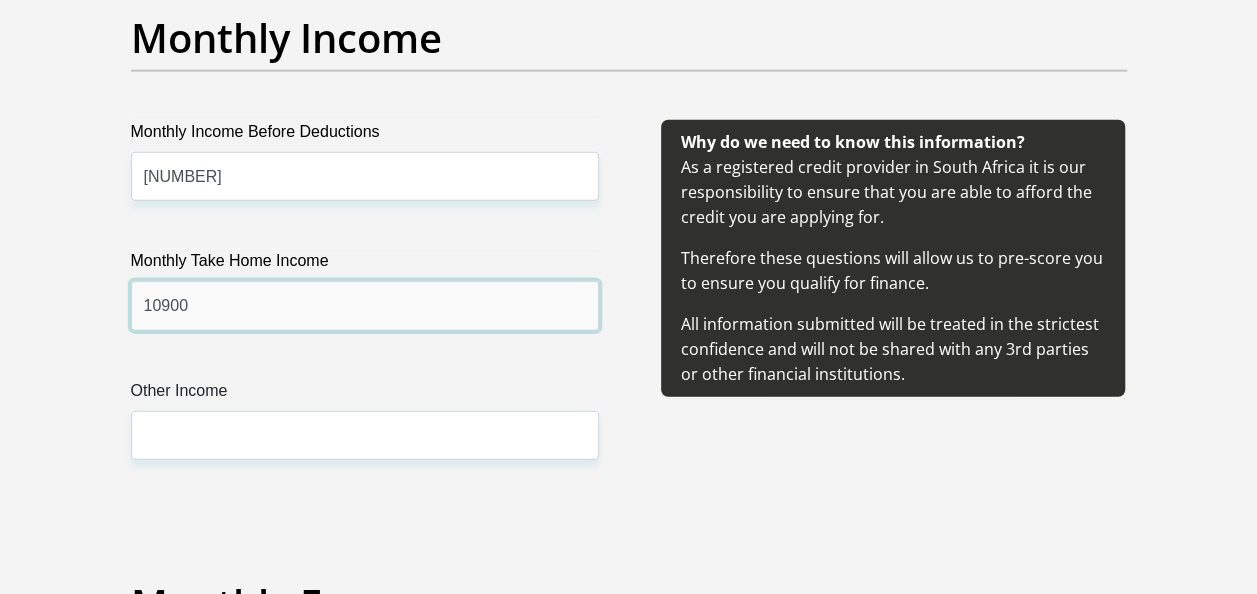 type on "10900" 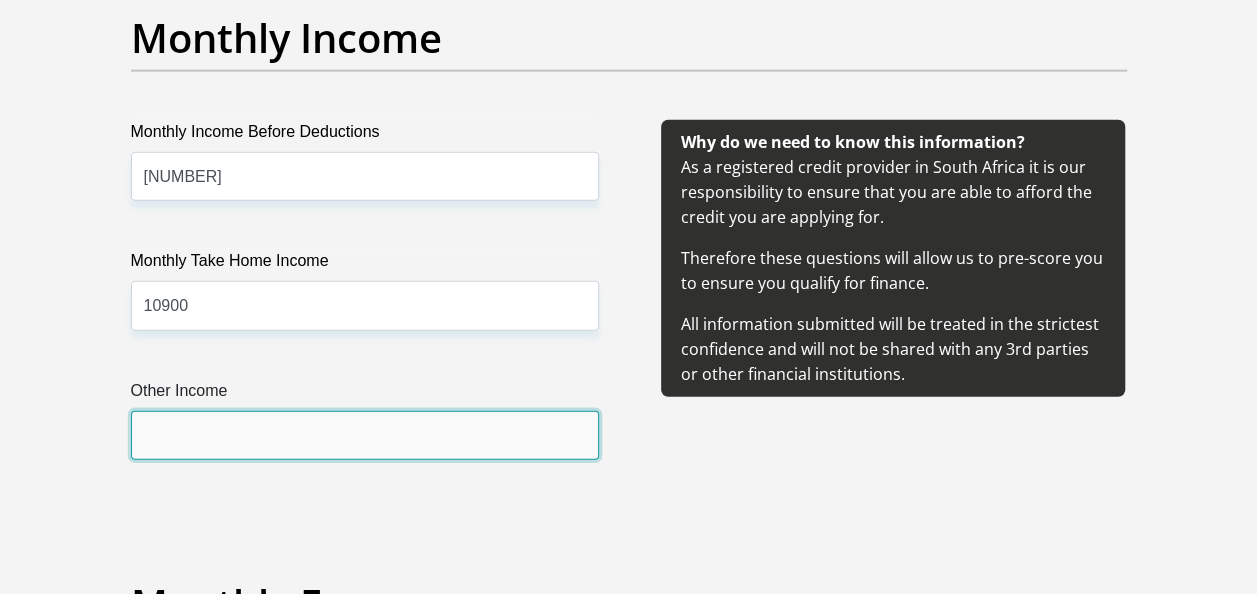 click on "Other Income" at bounding box center [365, 435] 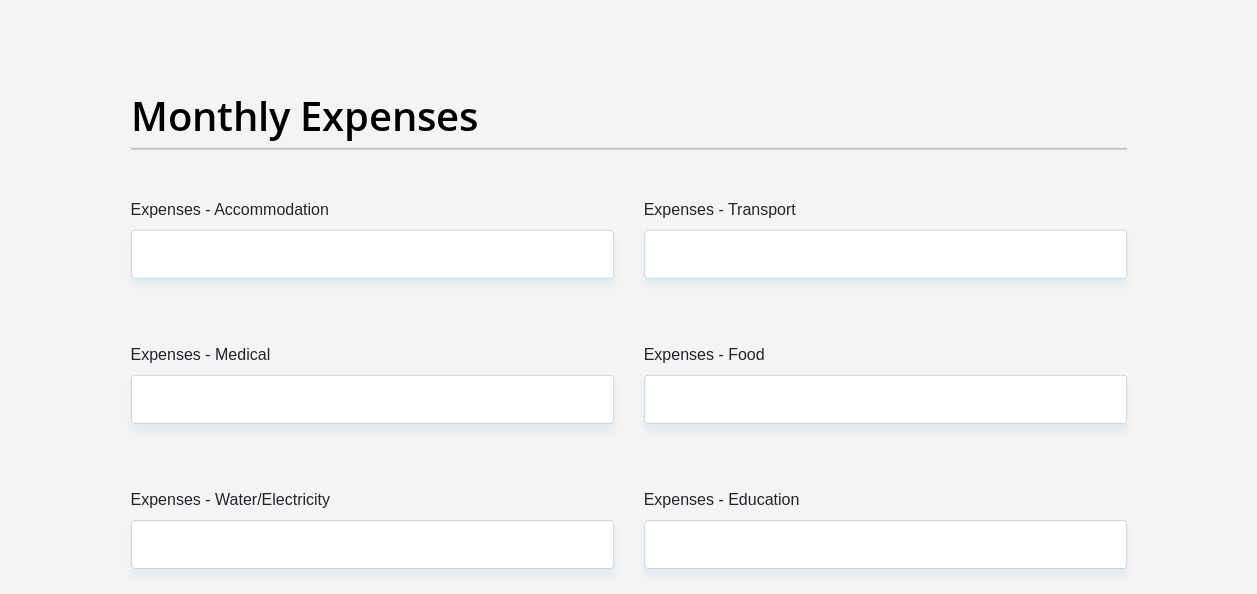 scroll, scrollTop: 2900, scrollLeft: 0, axis: vertical 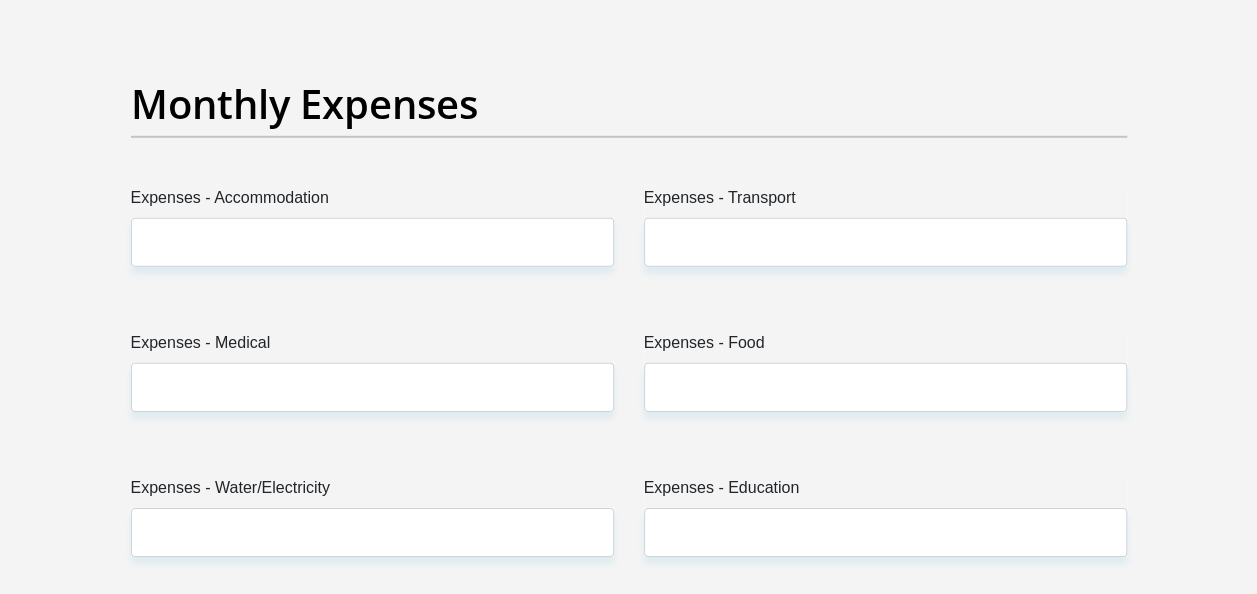 type on "0" 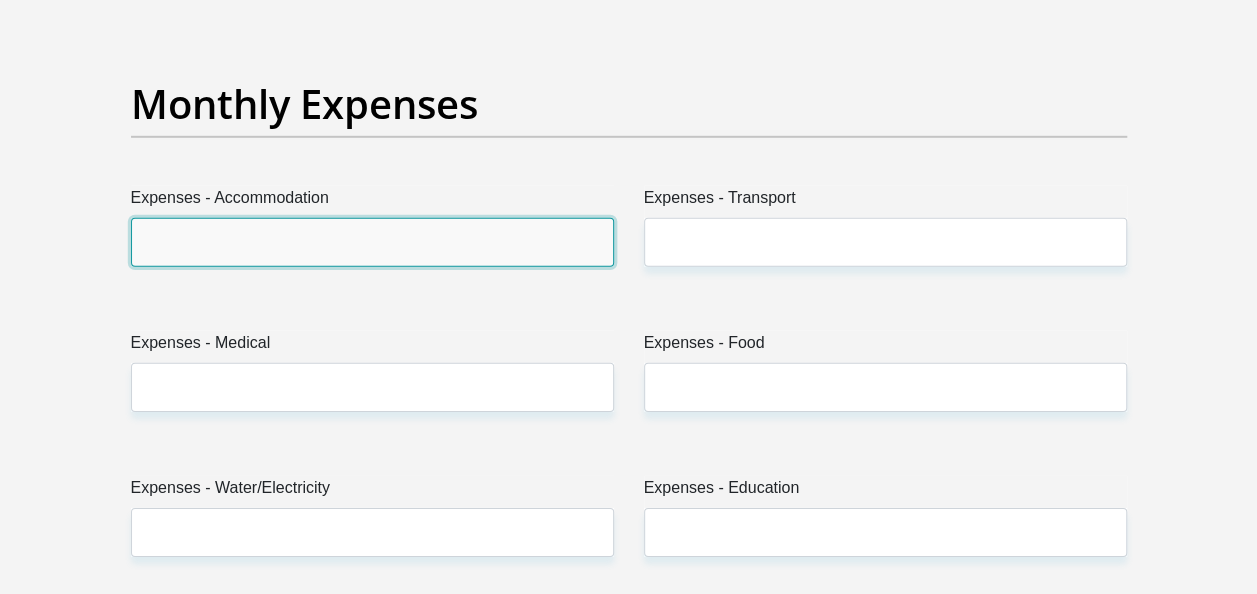 click on "Expenses - Accommodation" at bounding box center (372, 242) 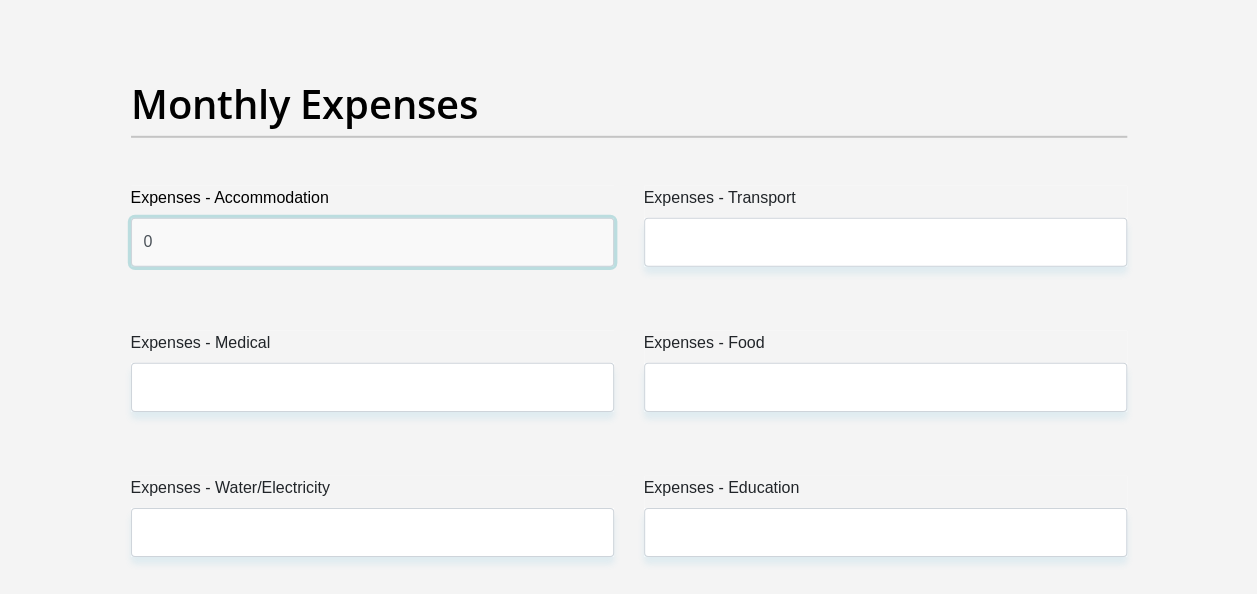 type on "0" 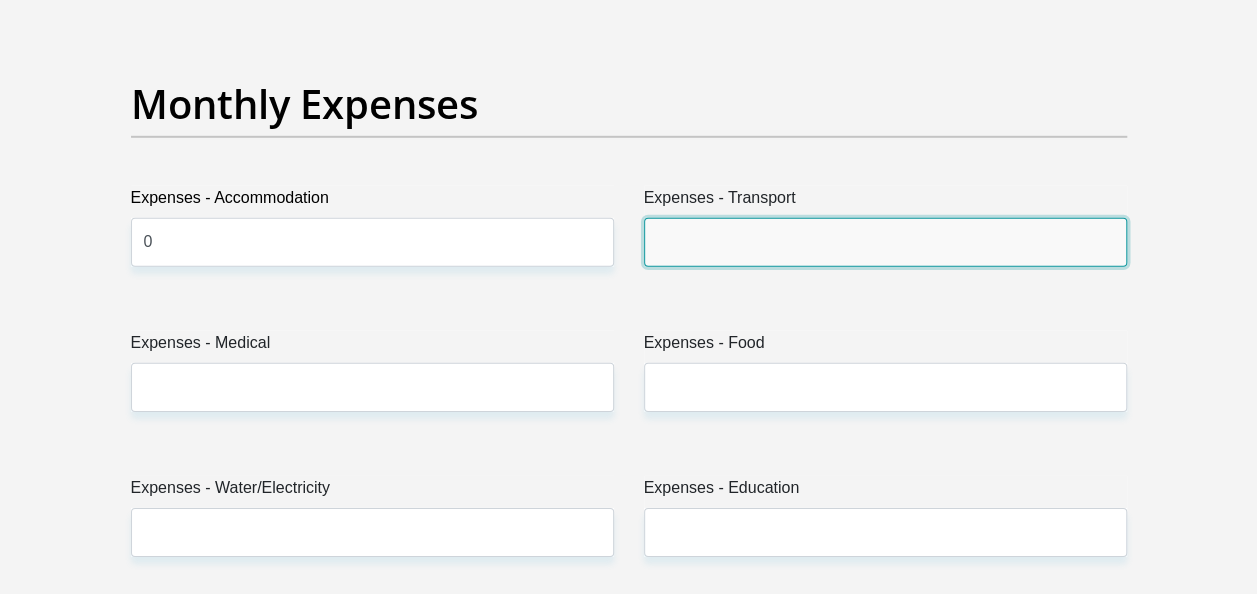 click on "Expenses - Transport" at bounding box center (885, 242) 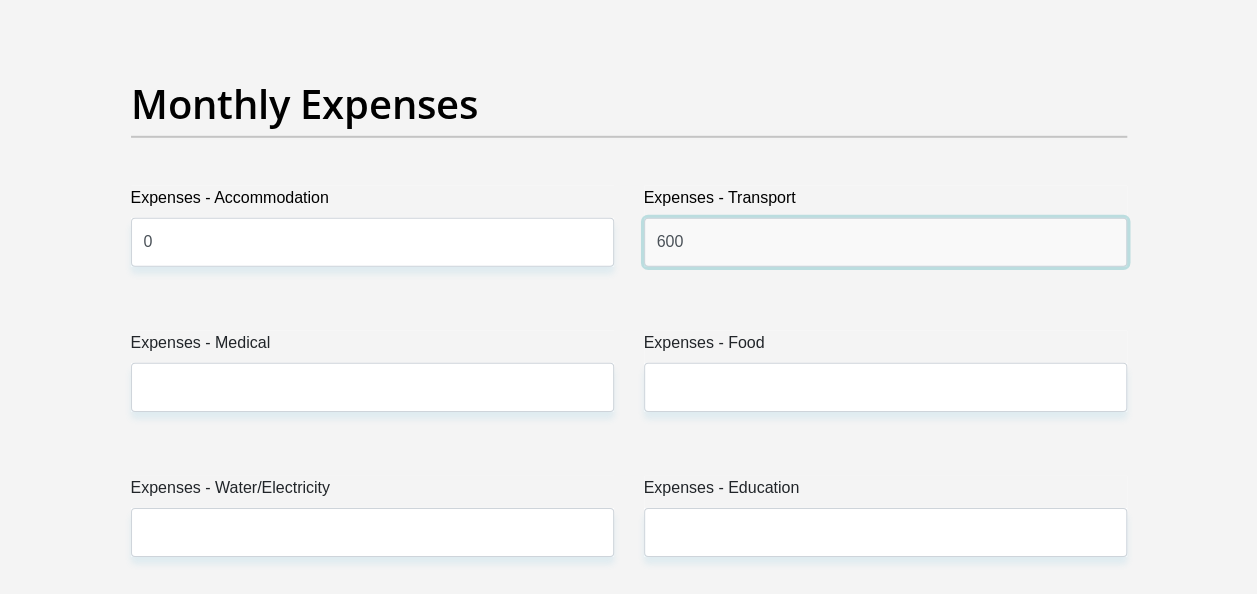 type on "600" 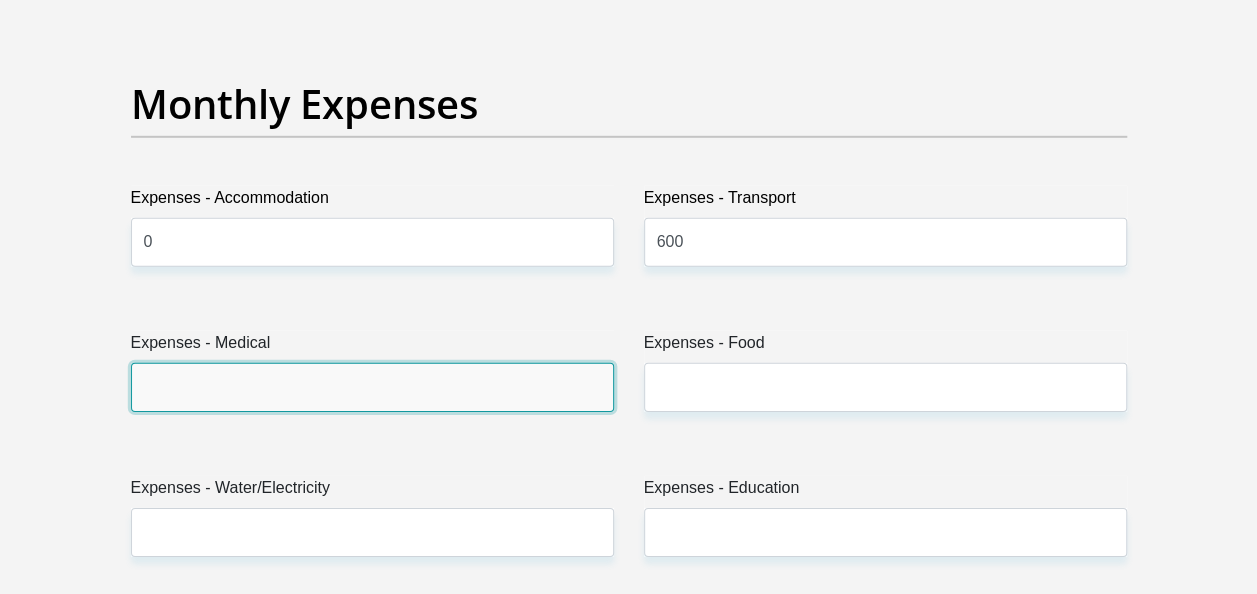 click on "Expenses - Medical" at bounding box center (372, 387) 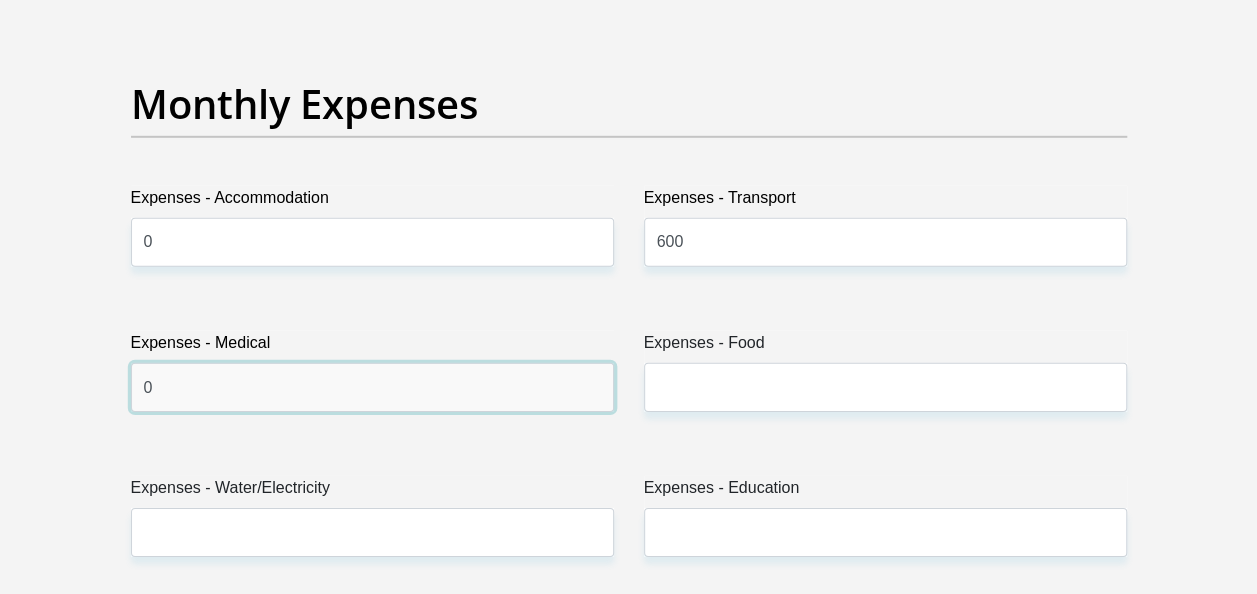 type on "0" 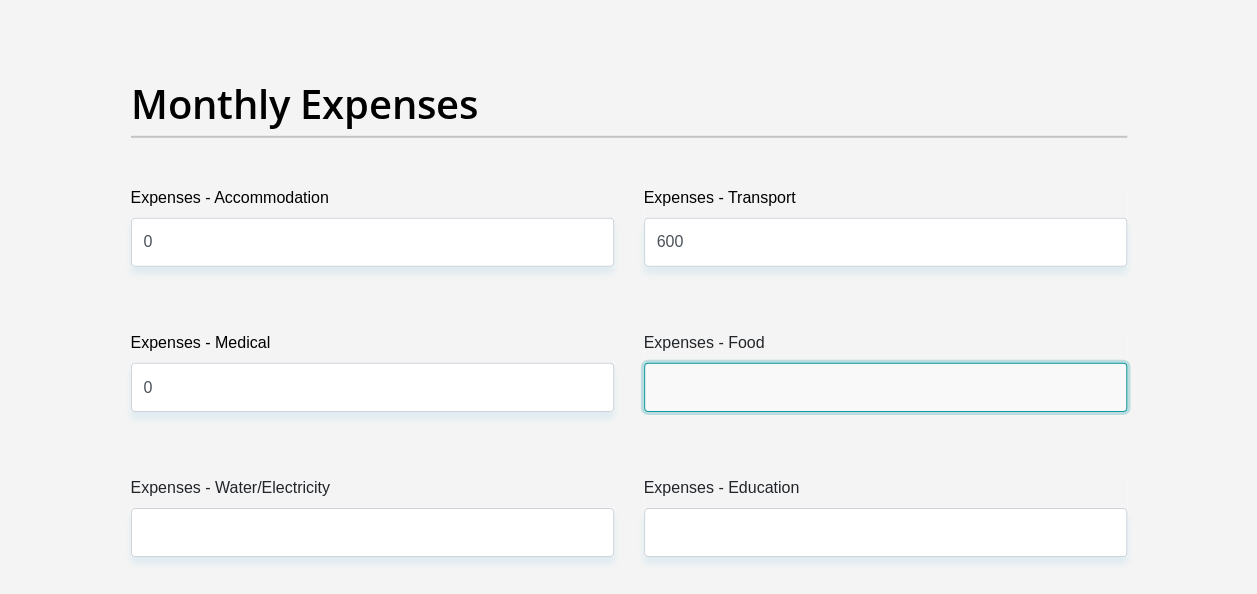 click on "Expenses - Food" at bounding box center (885, 387) 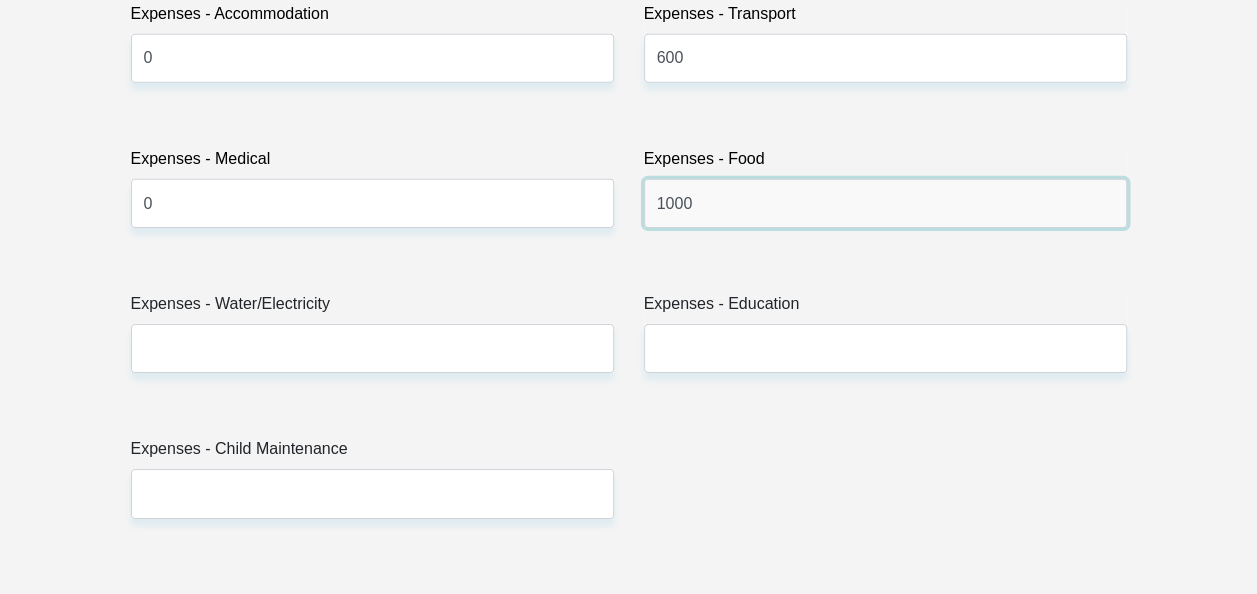 scroll, scrollTop: 3100, scrollLeft: 0, axis: vertical 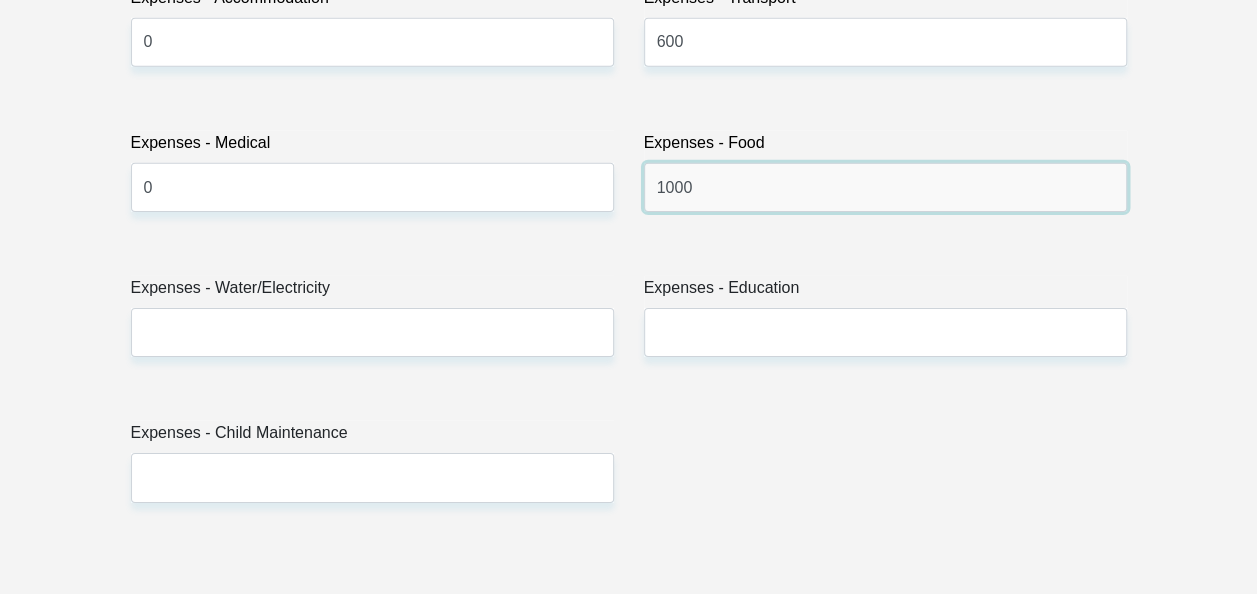 type on "1000" 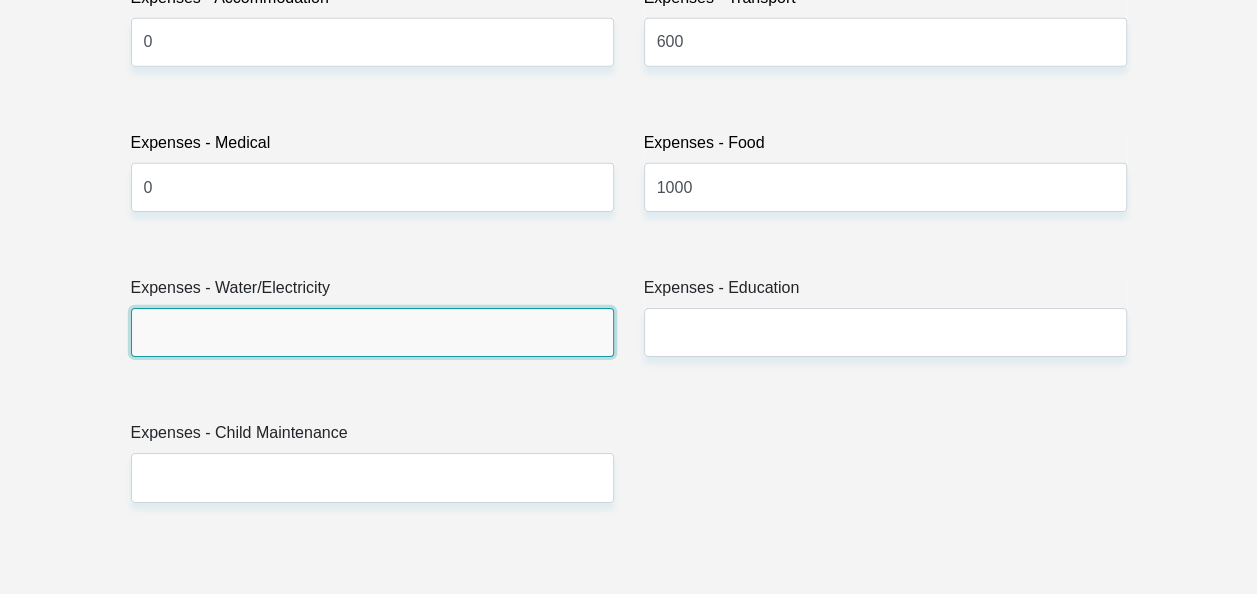 click on "Expenses - Water/Electricity" at bounding box center (372, 332) 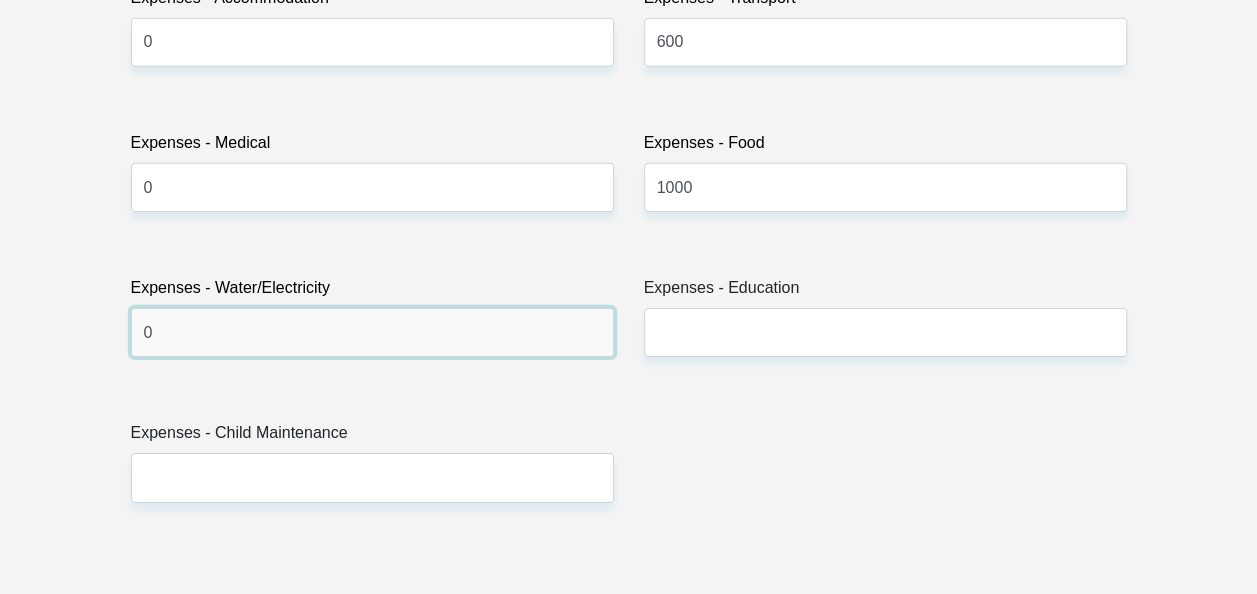type on "0" 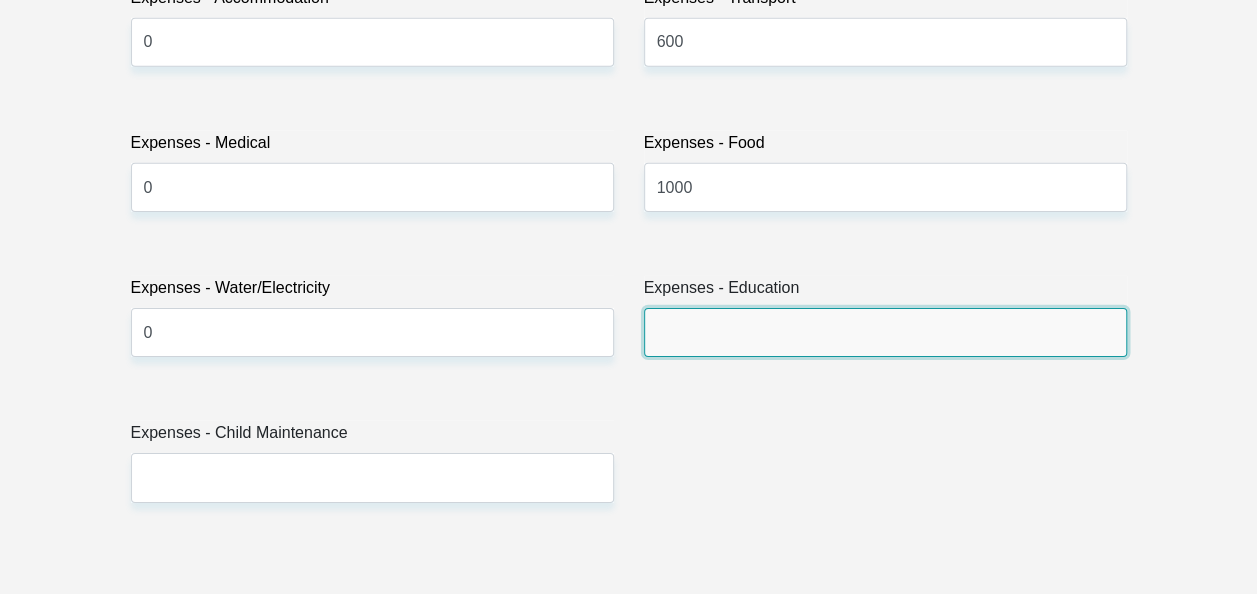 click on "Expenses - Education" at bounding box center [885, 332] 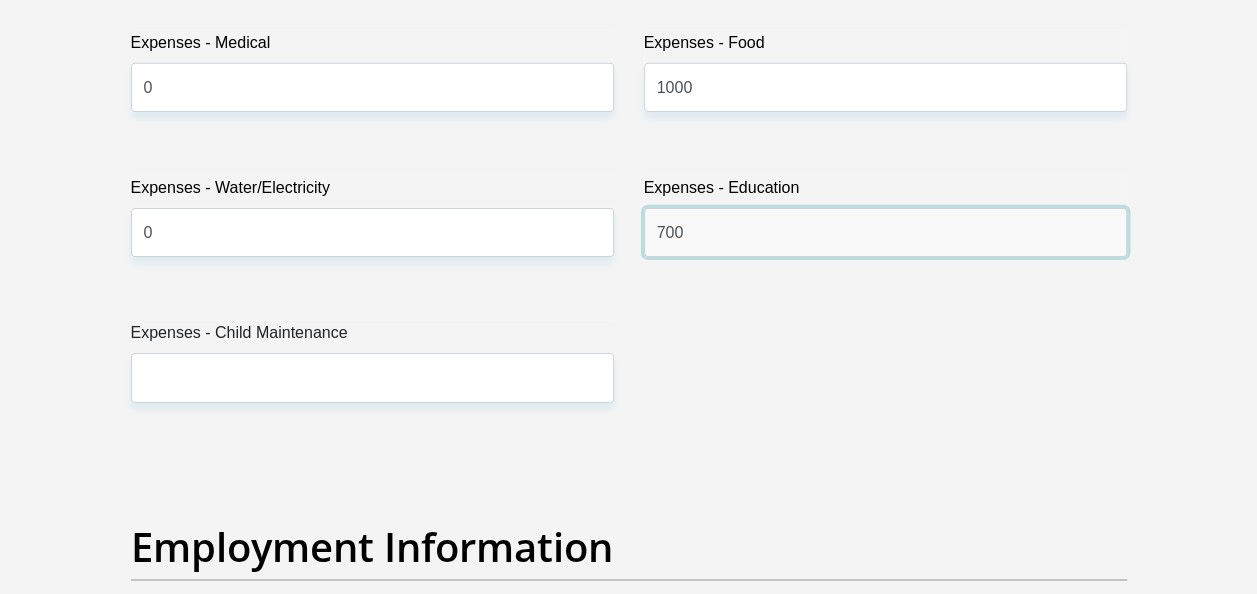 scroll, scrollTop: 3300, scrollLeft: 0, axis: vertical 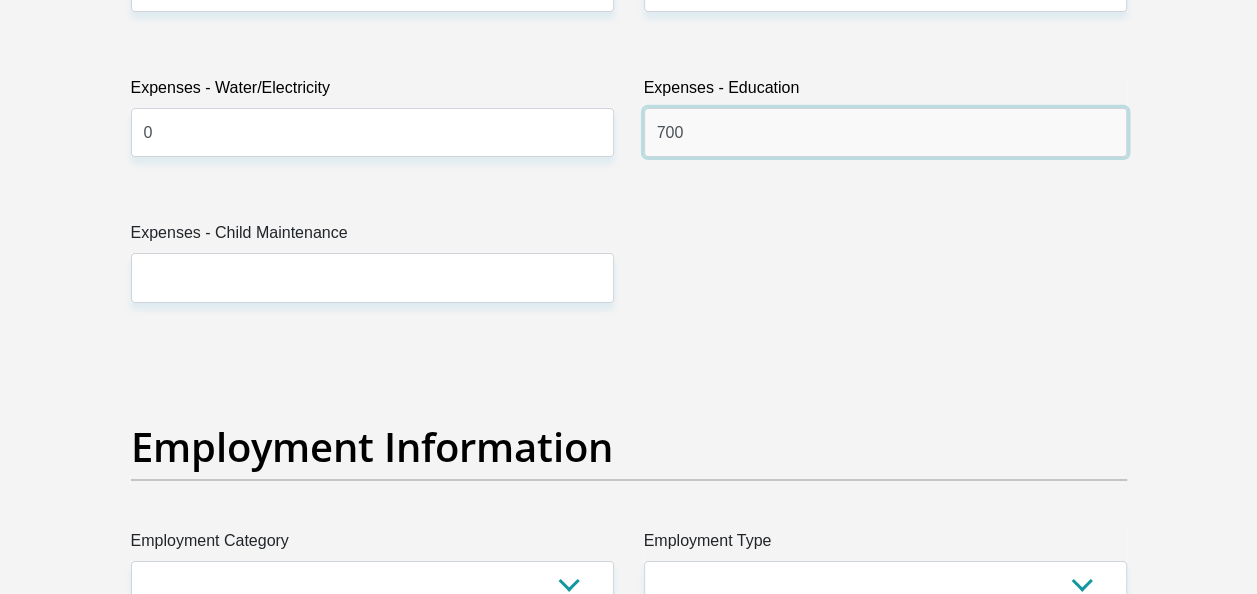type on "700" 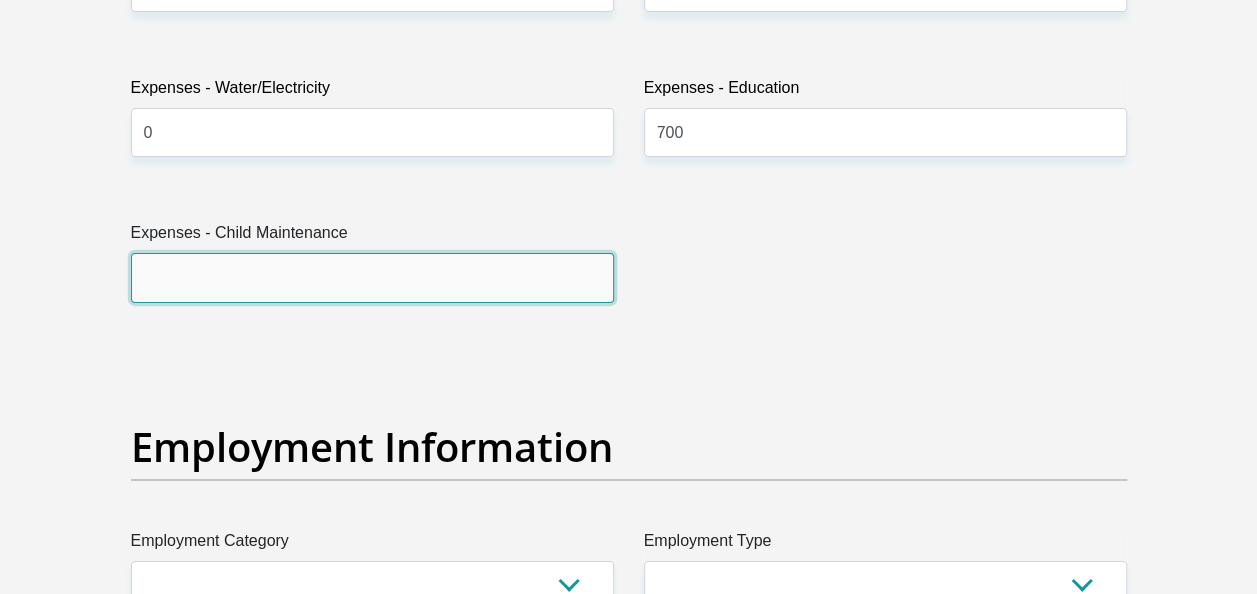 click on "Expenses - Child Maintenance" at bounding box center [372, 277] 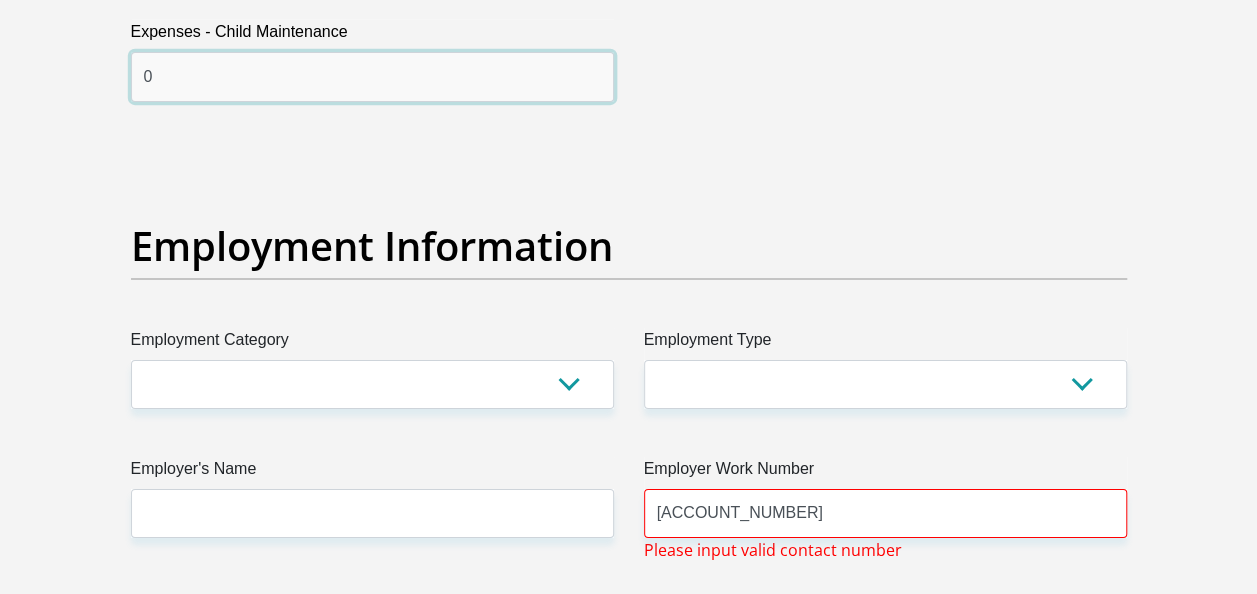 scroll, scrollTop: 3600, scrollLeft: 0, axis: vertical 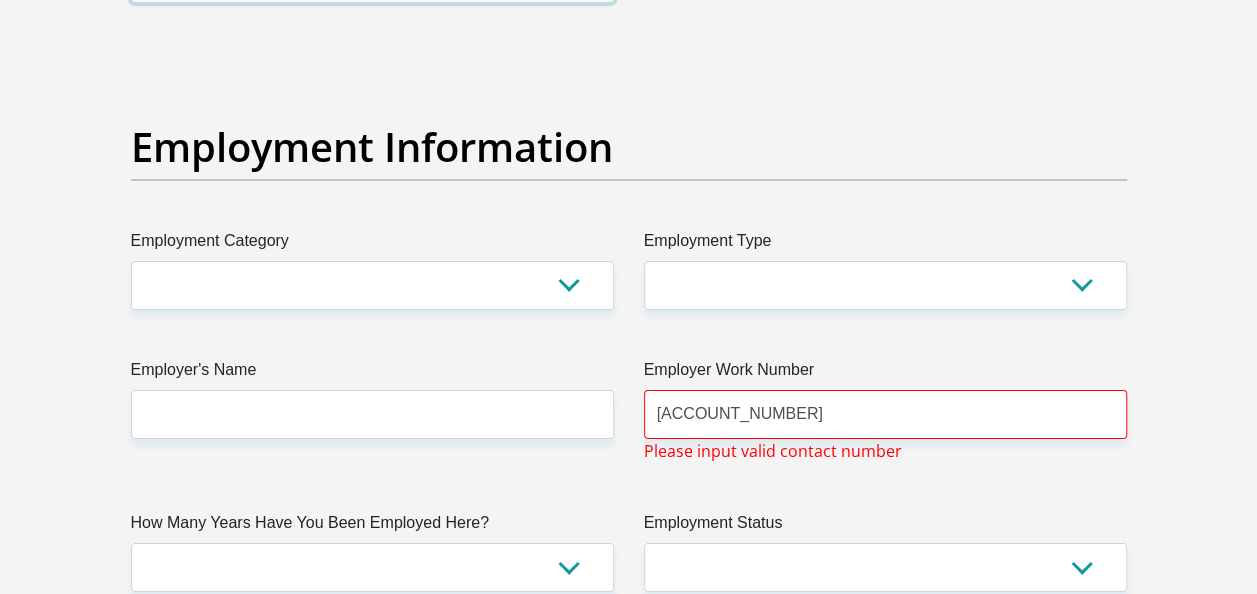 type on "0" 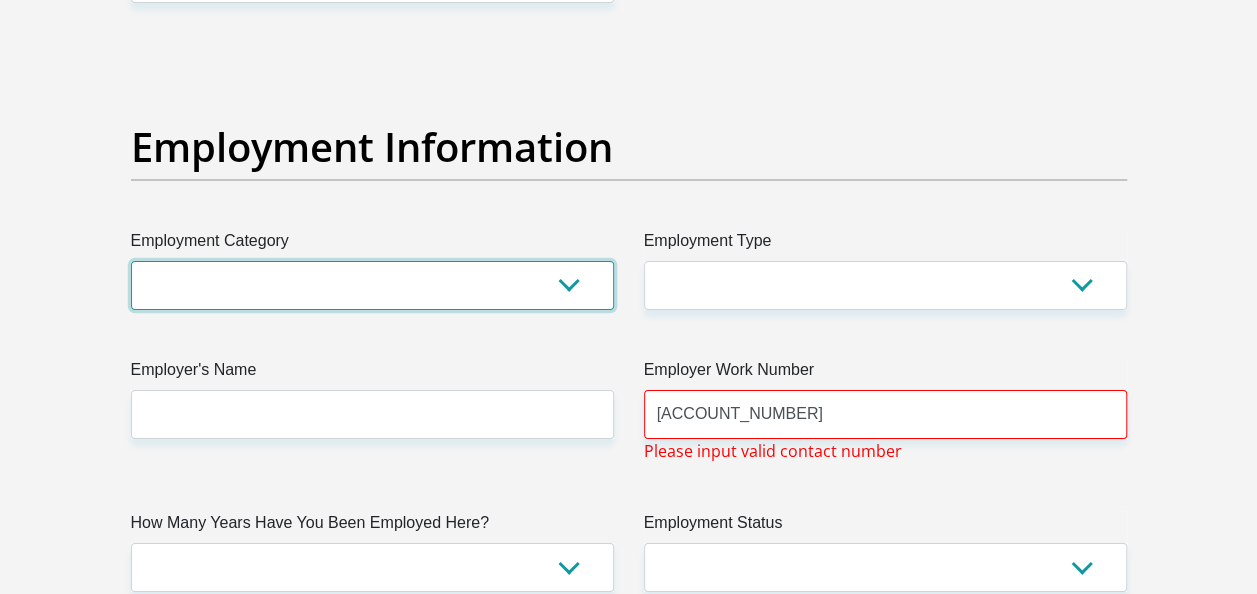 click on "AGRICULTURE
ALCOHOL & TOBACCO
CONSTRUCTION MATERIALS
METALLURGY
EQUIPMENT FOR RENEWABLE ENERGY
SPECIALIZED CONTRACTORS
CAR
GAMING (INCL. INTERNET
OTHER WHOLESALE
UNLICENSED PHARMACEUTICALS
CURRENCY EXCHANGE HOUSES
OTHER FINANCIAL INSTITUTIONS & INSURANCE
REAL ESTATE AGENTS
OIL & GAS
OTHER MATERIALS (E.G. IRON ORE)
PRECIOUS STONES & PRECIOUS METALS
POLITICAL ORGANIZATIONS
RELIGIOUS ORGANIZATIONS(NOT SECTS)
ACTI. HAVING BUSINESS DEAL WITH PUBLIC ADMINISTRATION
LAUNDROMATS" at bounding box center (372, 285) 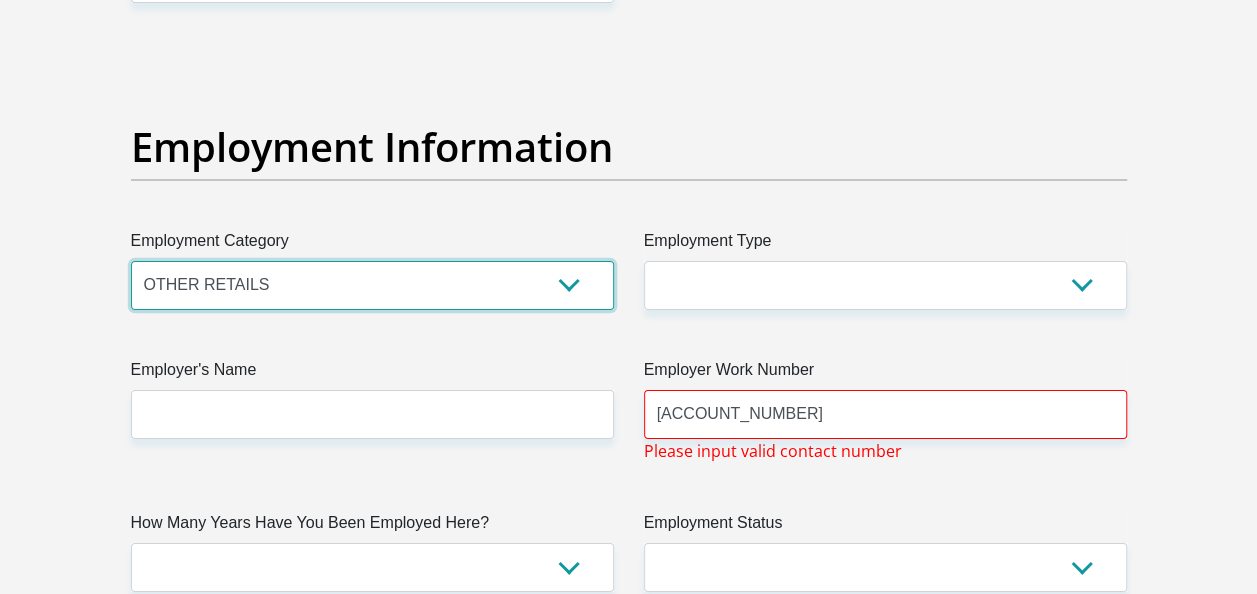 click on "AGRICULTURE
ALCOHOL & TOBACCO
CONSTRUCTION MATERIALS
METALLURGY
EQUIPMENT FOR RENEWABLE ENERGY
SPECIALIZED CONTRACTORS
CAR
GAMING (INCL. INTERNET
OTHER WHOLESALE
UNLICENSED PHARMACEUTICALS
CURRENCY EXCHANGE HOUSES
OTHER FINANCIAL INSTITUTIONS & INSURANCE
REAL ESTATE AGENTS
OIL & GAS
OTHER MATERIALS (E.G. IRON ORE)
PRECIOUS STONES & PRECIOUS METALS
POLITICAL ORGANIZATIONS
RELIGIOUS ORGANIZATIONS(NOT SECTS)
ACTI. HAVING BUSINESS DEAL WITH PUBLIC ADMINISTRATION
LAUNDROMATS" at bounding box center [372, 285] 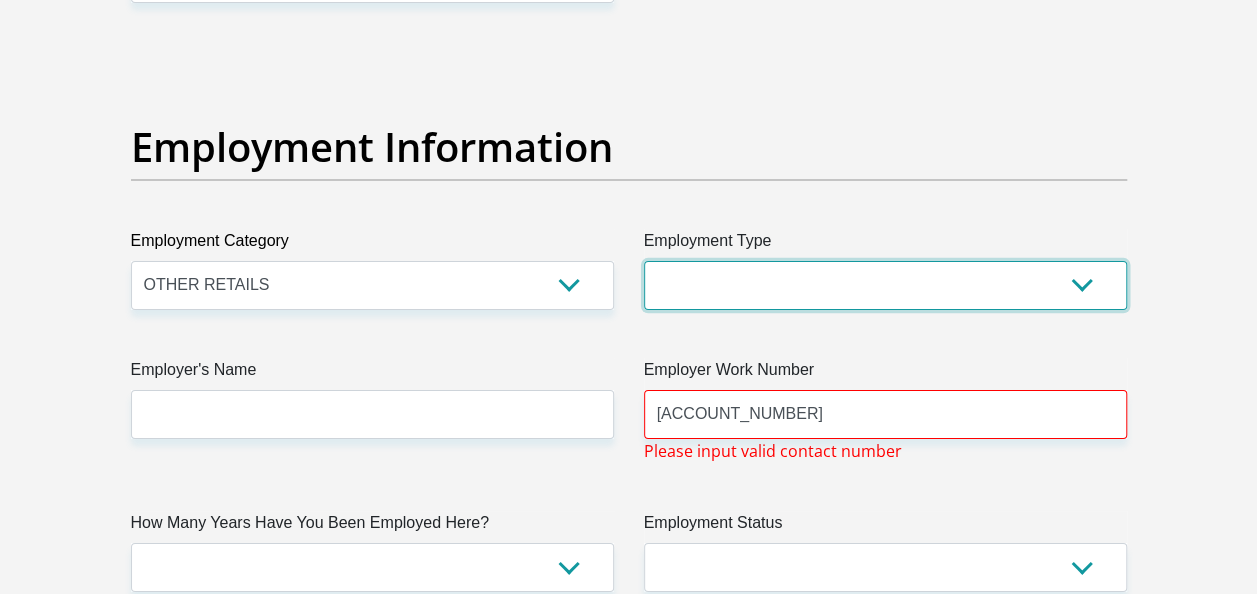 click on "College/Lecturer
Craft Seller
Creative
Driver
Executive
Farmer
Forces - Non Commissioned
Forces - Officer
Hawker
Housewife
Labourer
Licenced Professional
Manager
Miner
Non Licenced Professional
Office Staff/Clerk
Outside Worker
Pensioner
Permanent Teacher
Production/Manufacturing
Sales
Self-Employed
Semi-Professional Worker
Service Industry  Social Worker  Student" at bounding box center [885, 285] 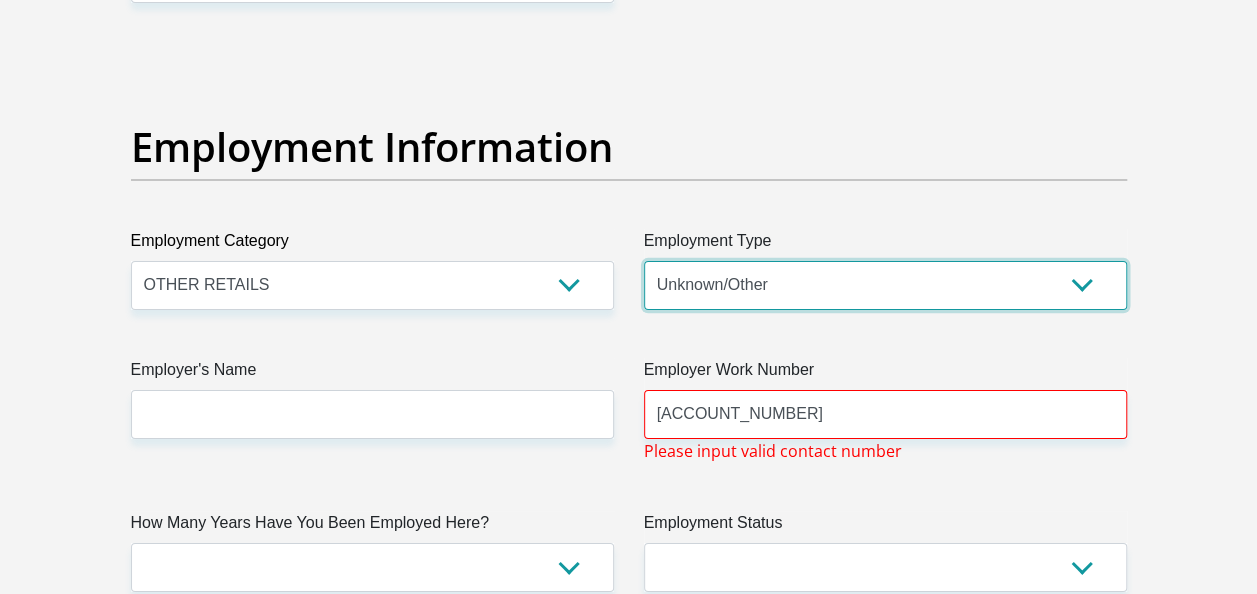 click on "College/Lecturer
Craft Seller
Creative
Driver
Executive
Farmer
Forces - Non Commissioned
Forces - Officer
Hawker
Housewife
Labourer
Licenced Professional
Manager
Miner
Non Licenced Professional
Office Staff/Clerk
Outside Worker
Pensioner
Permanent Teacher
Production/Manufacturing
Sales
Self-Employed
Semi-Professional Worker
Service Industry  Social Worker  Student" at bounding box center (885, 285) 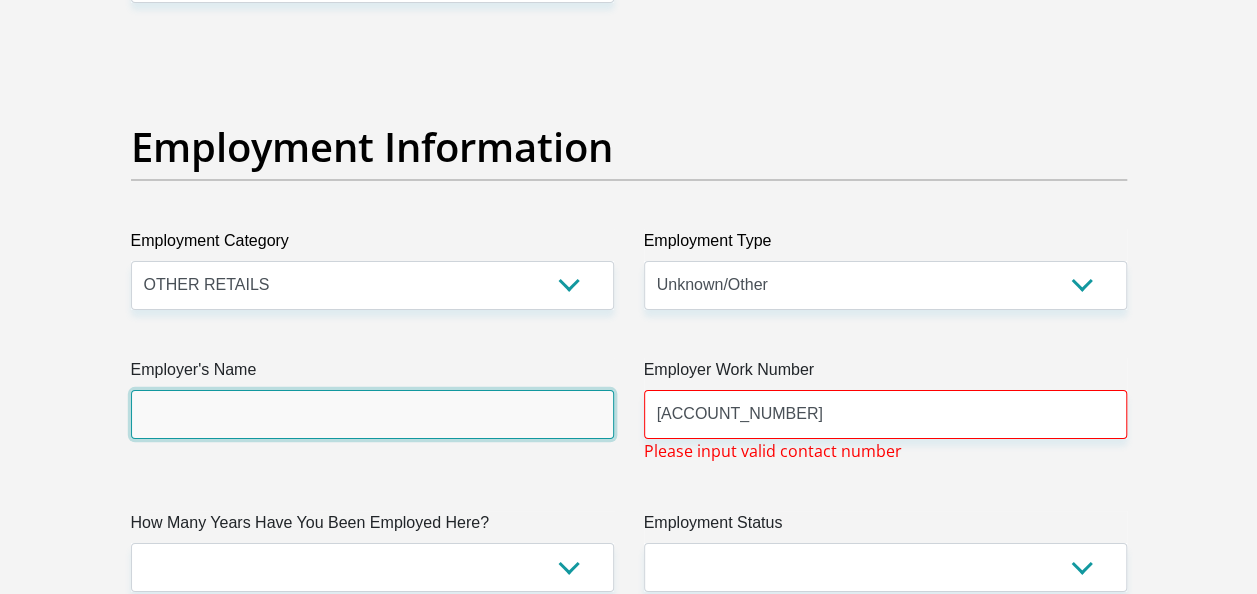 click on "Employer's Name" at bounding box center [372, 414] 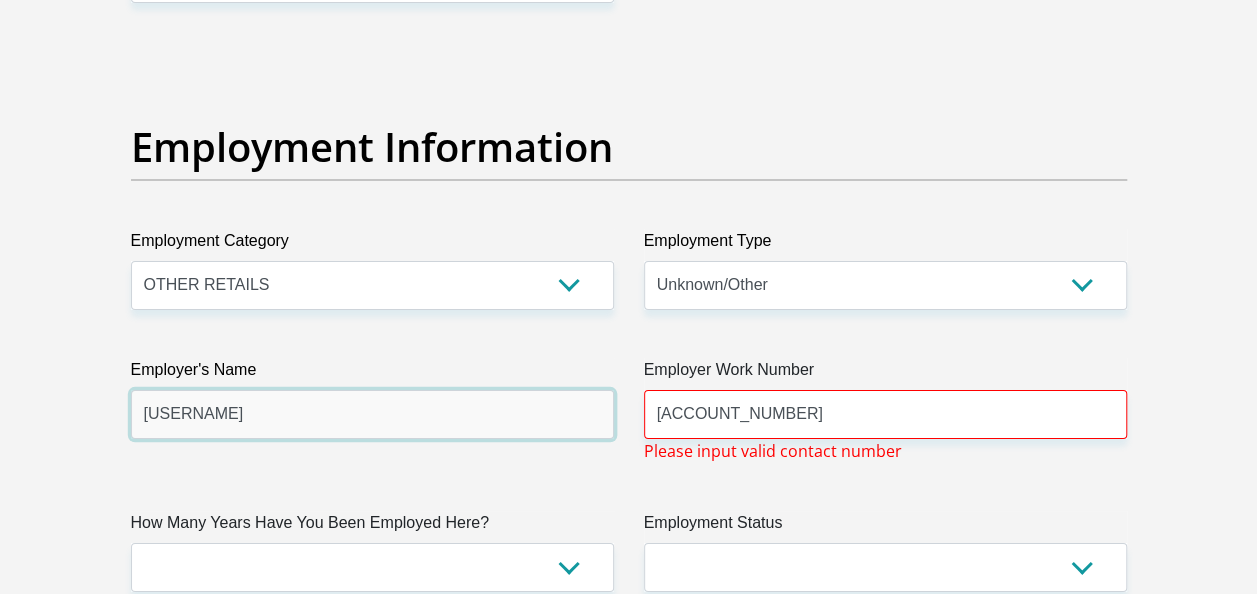 type on "tarsus" 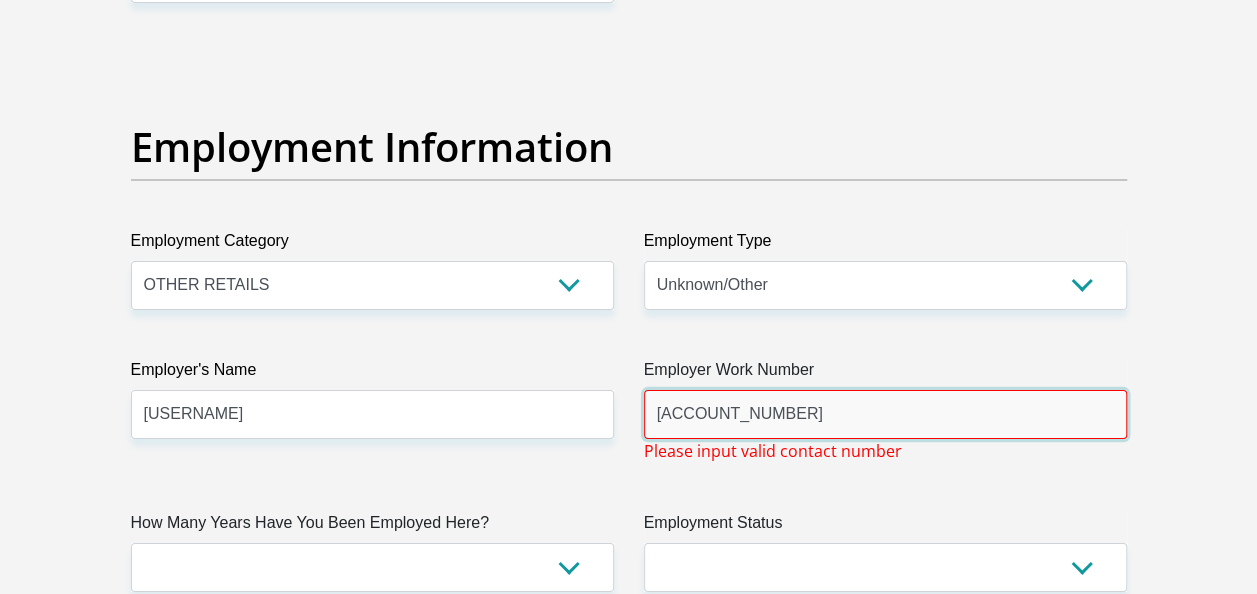 click on "12394" at bounding box center (885, 414) 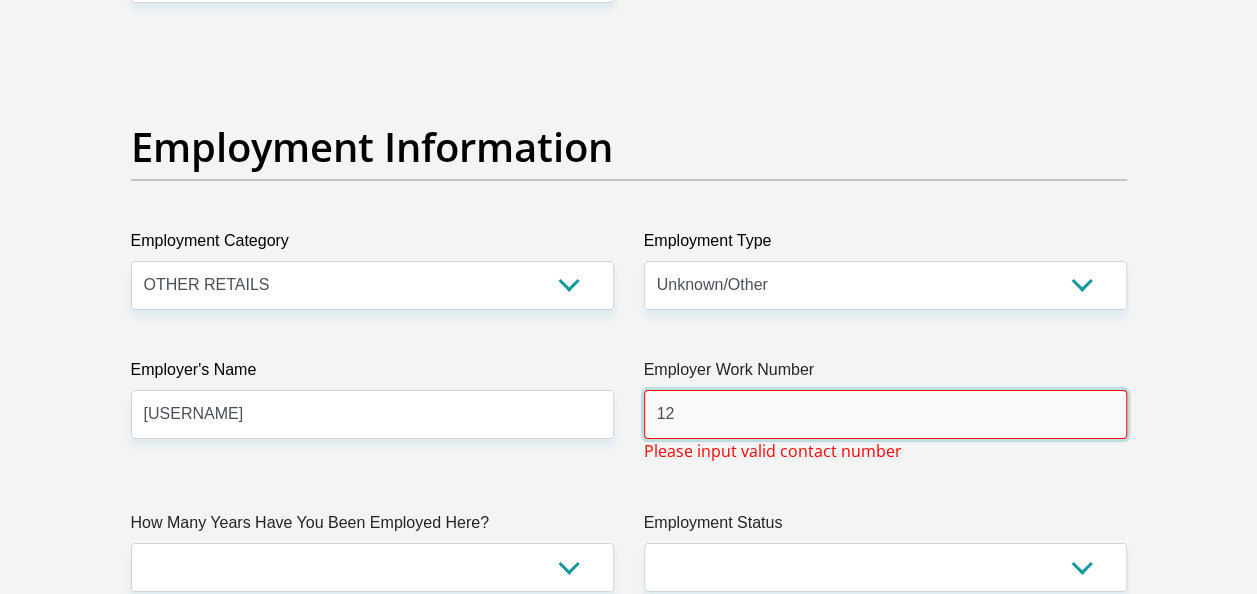 type on "1" 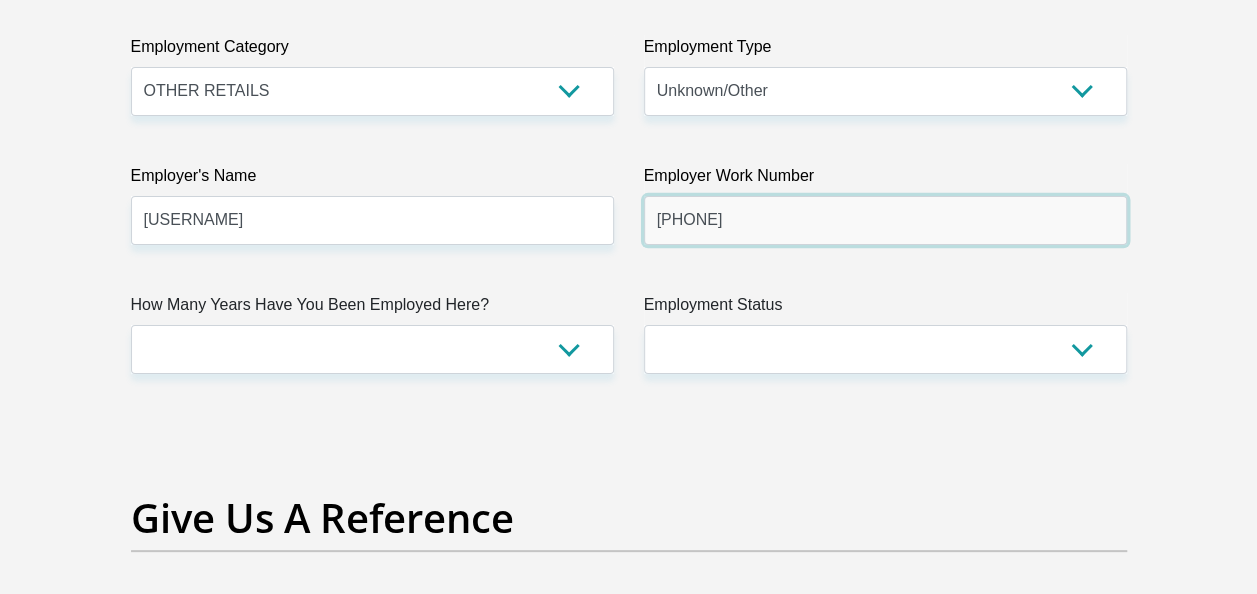 scroll, scrollTop: 3800, scrollLeft: 0, axis: vertical 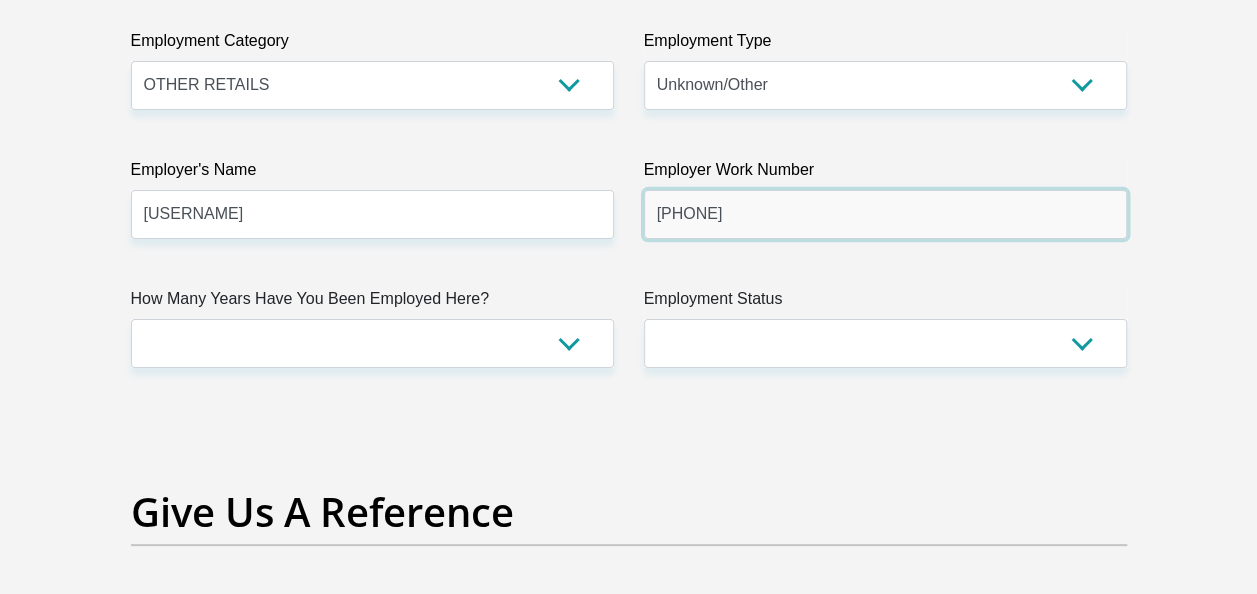 type on "0115311000" 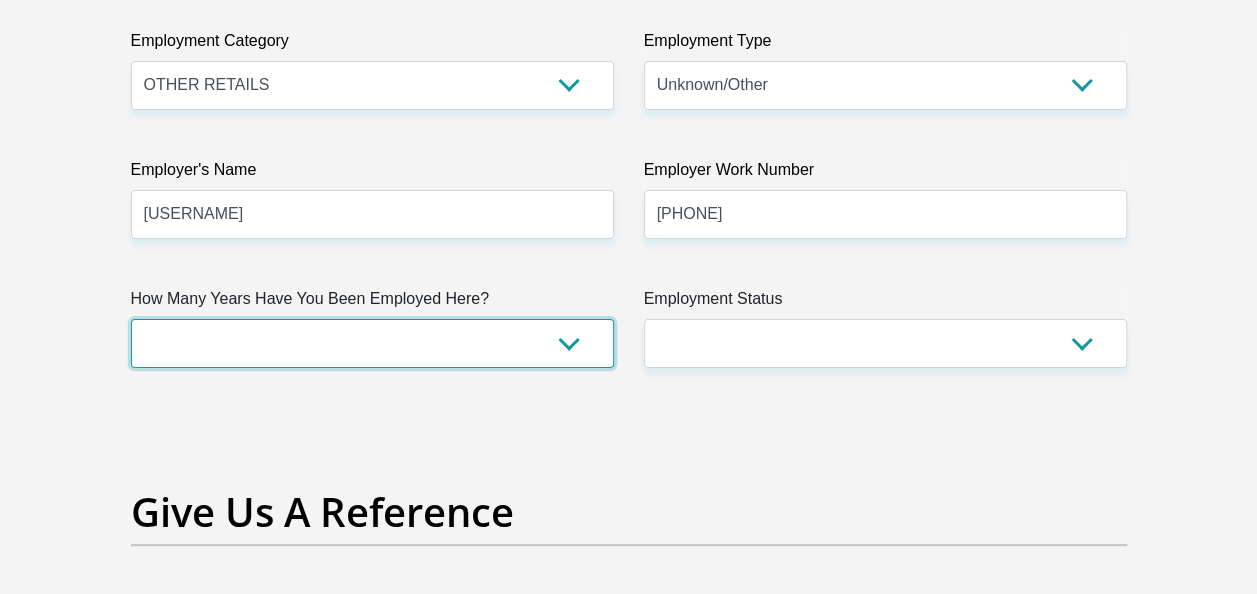 click on "less than 1 year
1-3 years
3-5 years
5+ years" at bounding box center (372, 343) 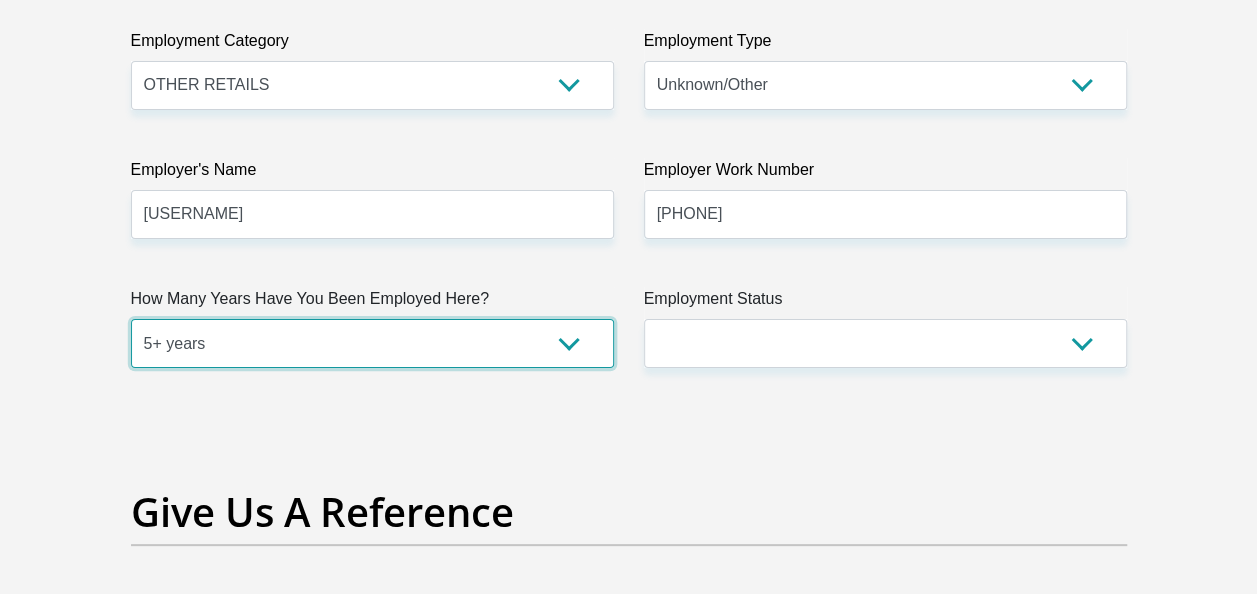 click on "less than 1 year
1-3 years
3-5 years
5+ years" at bounding box center (372, 343) 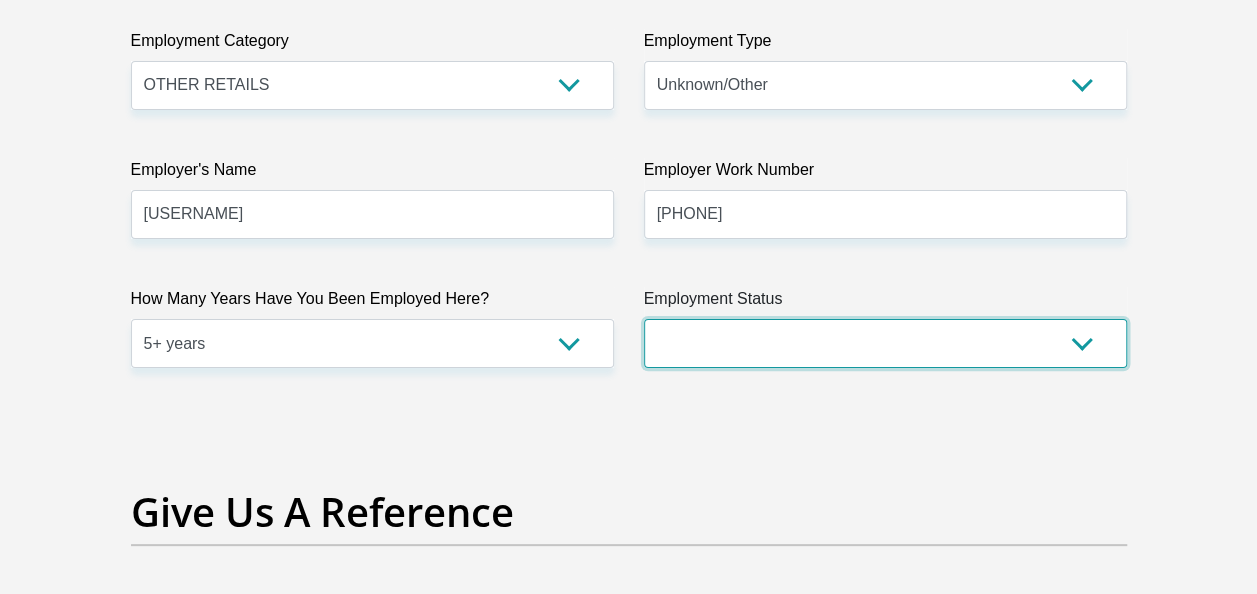click on "Permanent/Full-time
Part-time/Casual
Contract Worker
Self-Employed
Housewife
Retired
Student
Medically Boarded
Disability
Unemployed" at bounding box center [885, 343] 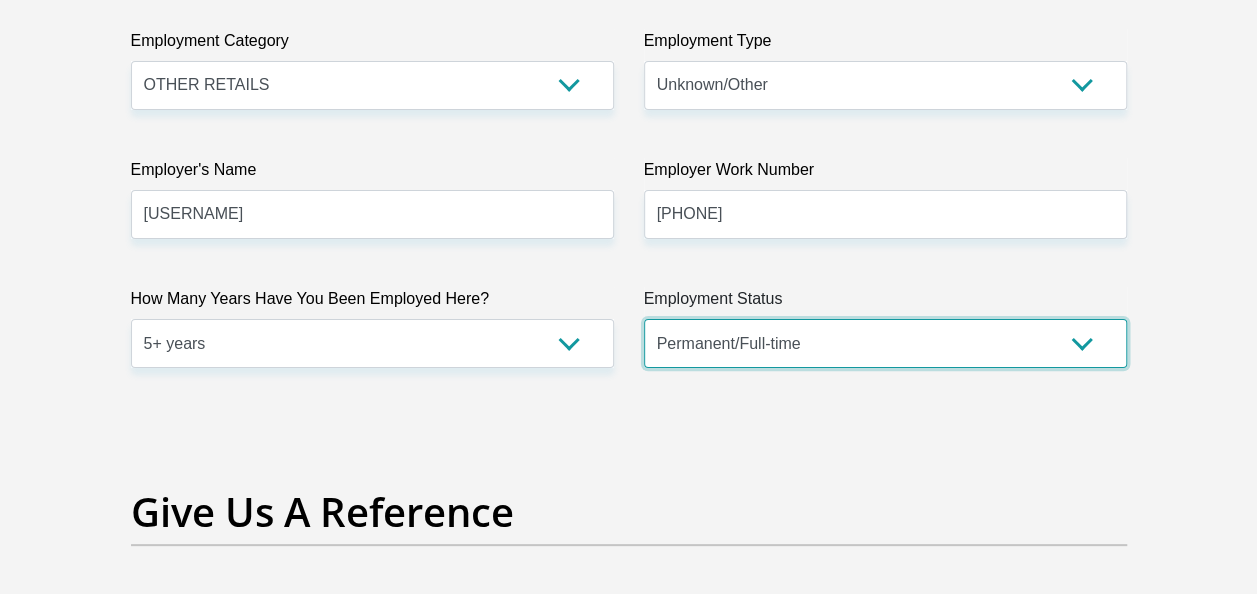 click on "Permanent/Full-time
Part-time/Casual
Contract Worker
Self-Employed
Housewife
Retired
Student
Medically Boarded
Disability
Unemployed" at bounding box center [885, 343] 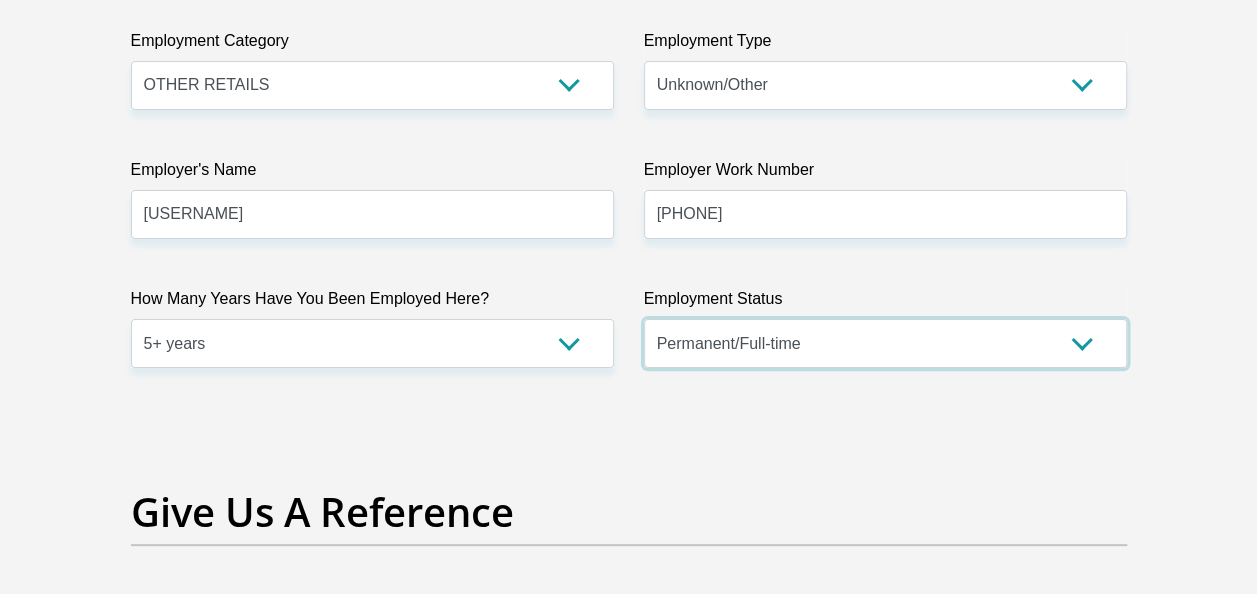 scroll, scrollTop: 4200, scrollLeft: 0, axis: vertical 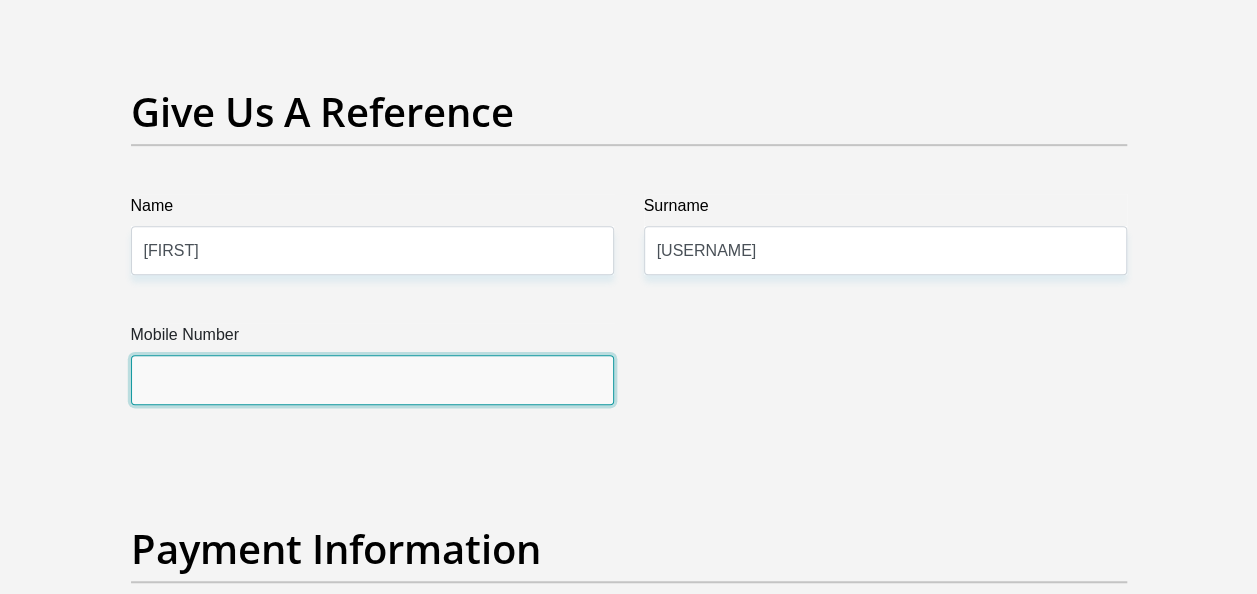 click on "Mobile Number" at bounding box center [372, 379] 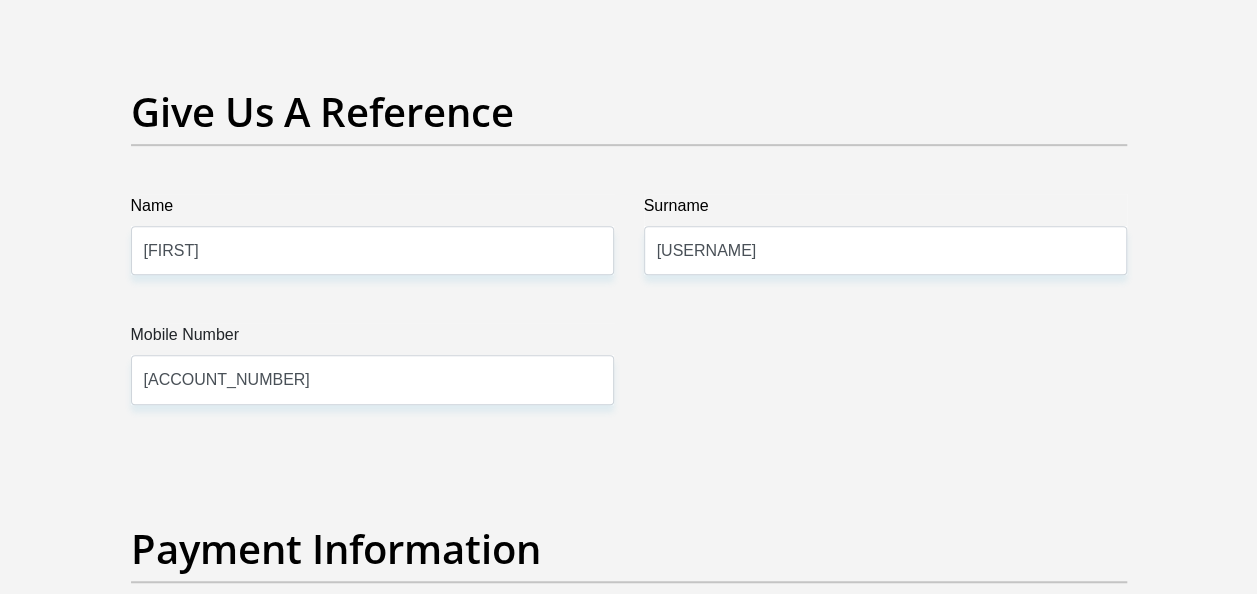 type on "8706270367083" 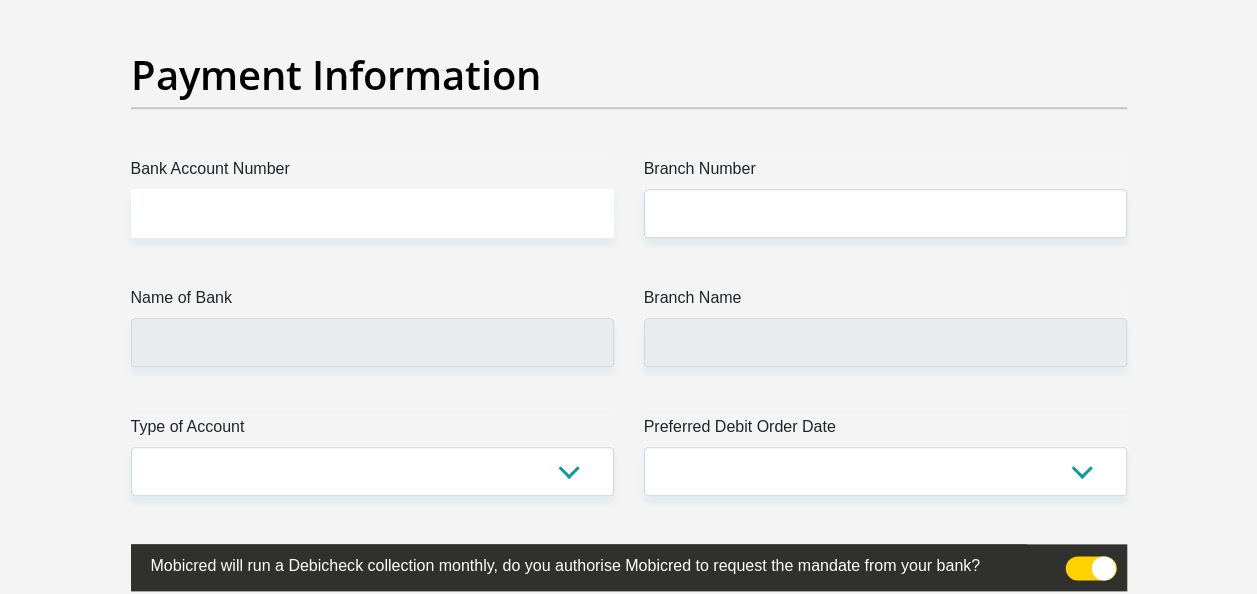 scroll, scrollTop: 4700, scrollLeft: 0, axis: vertical 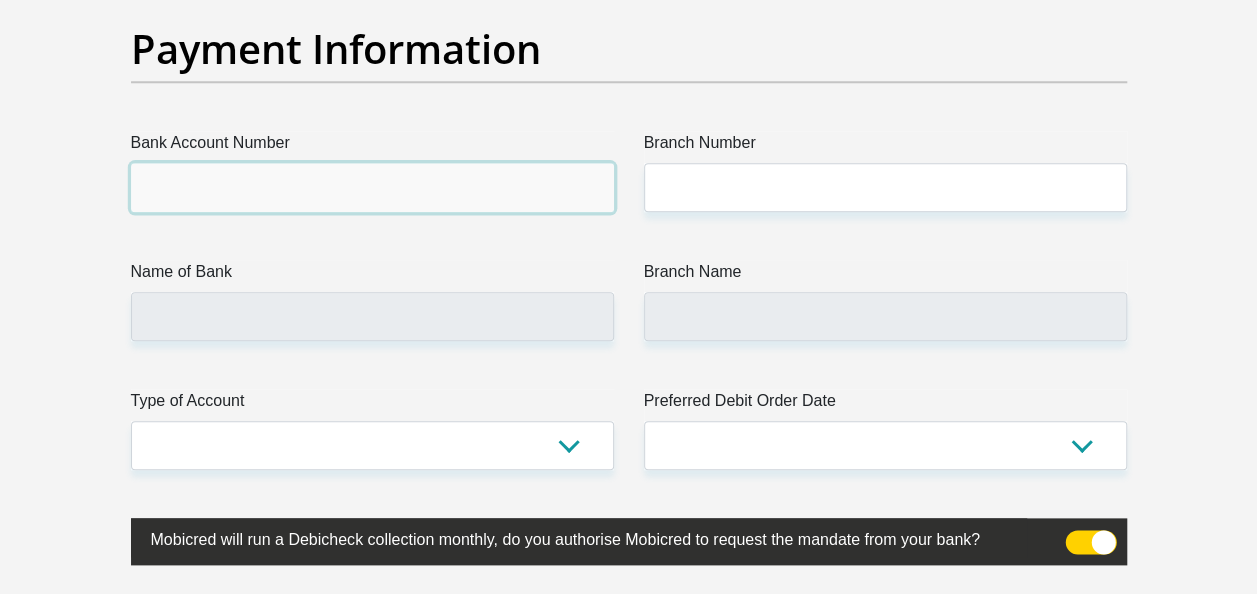 click on "Bank Account Number" at bounding box center [372, 187] 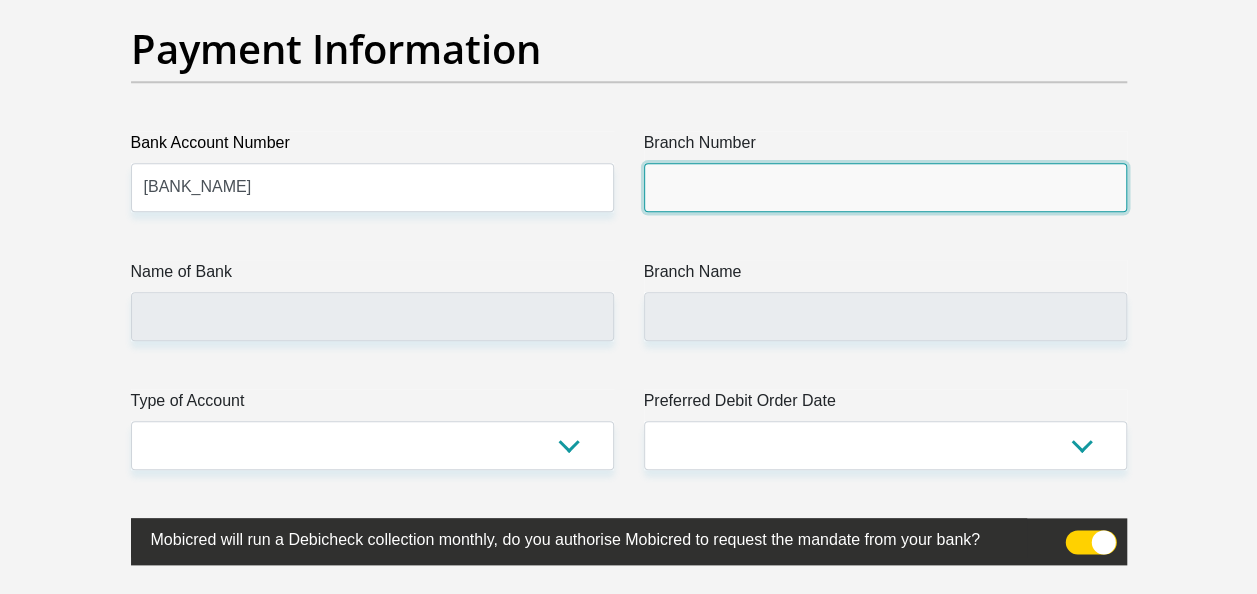click on "Branch Number" at bounding box center (885, 187) 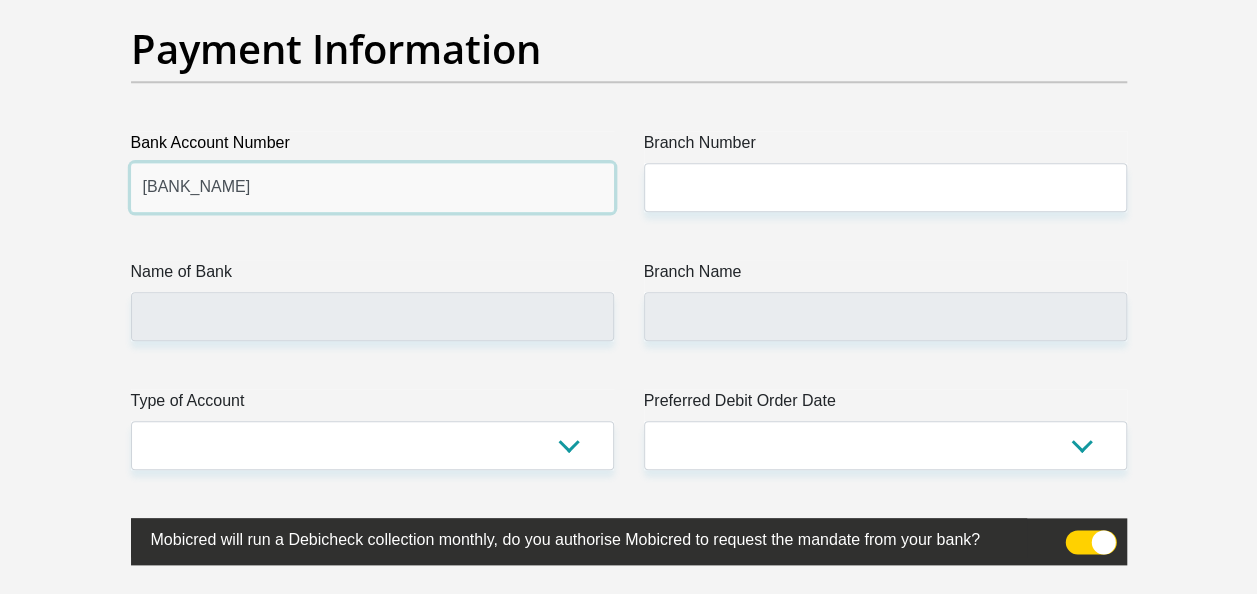 click on "discovery bank" at bounding box center (372, 187) 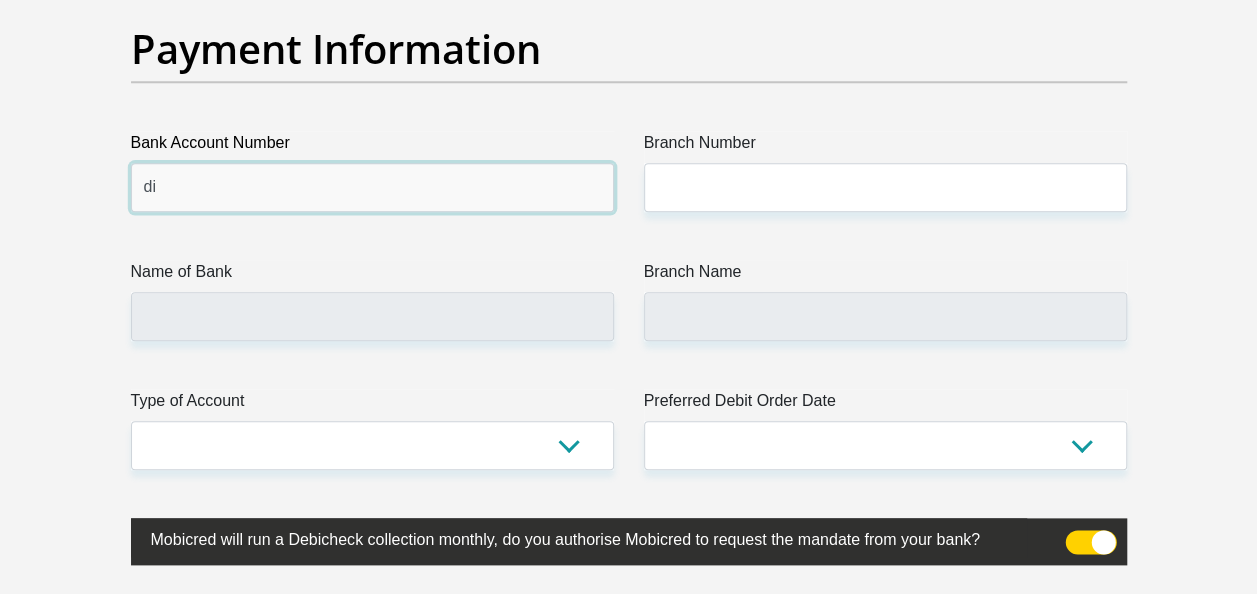 type on "d" 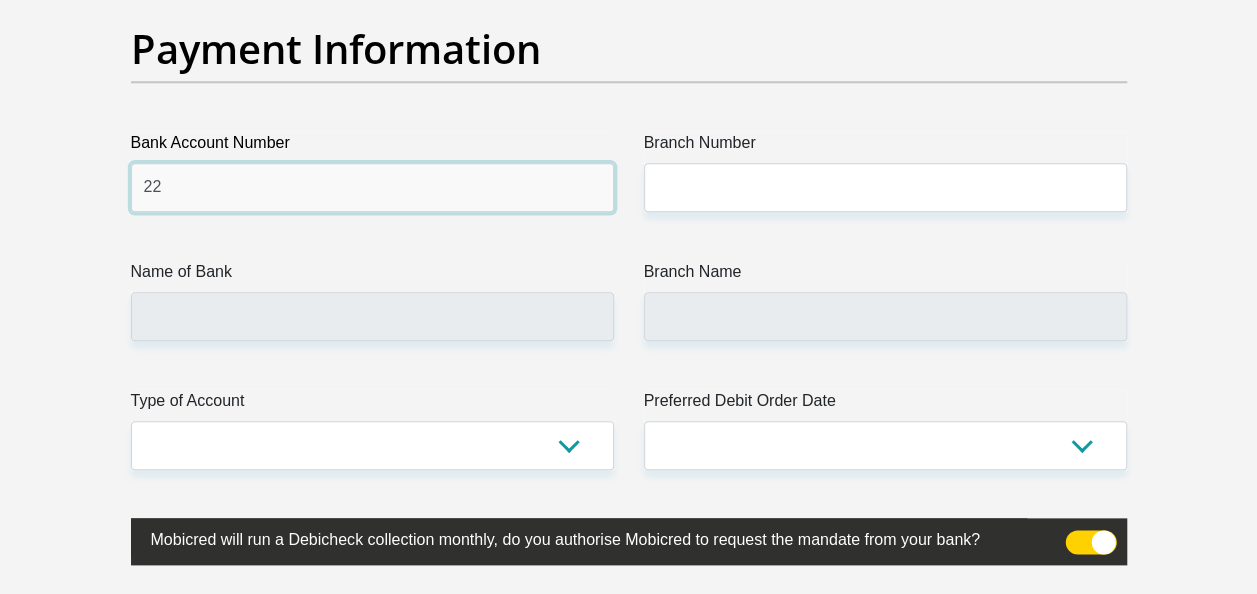 type on "2" 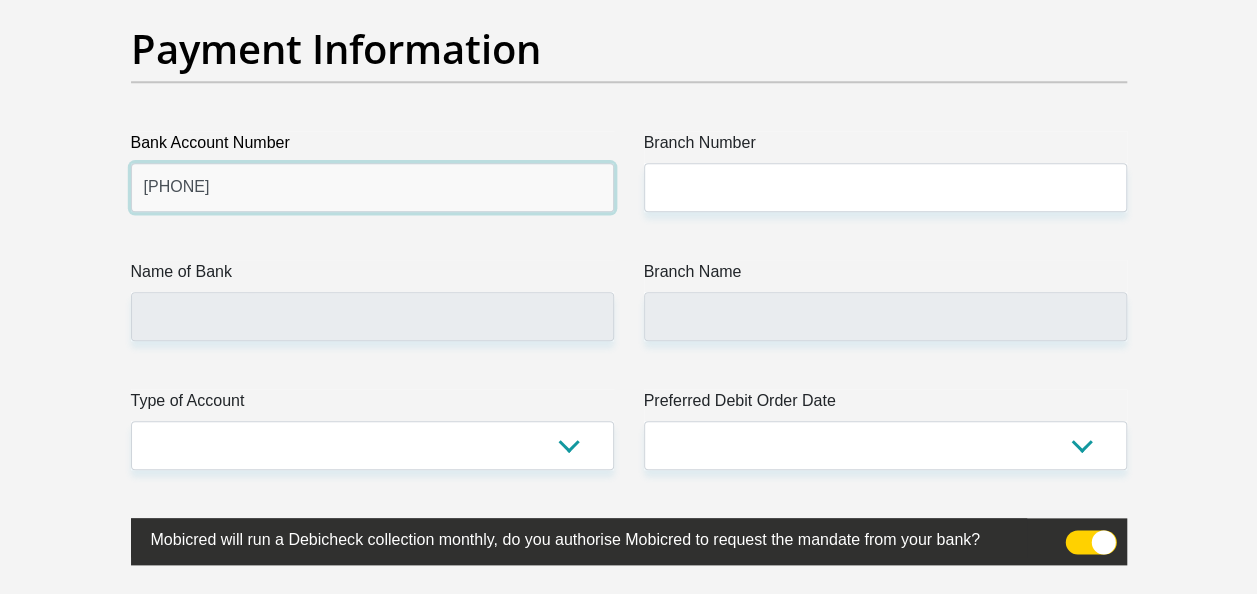 type on "13856824088" 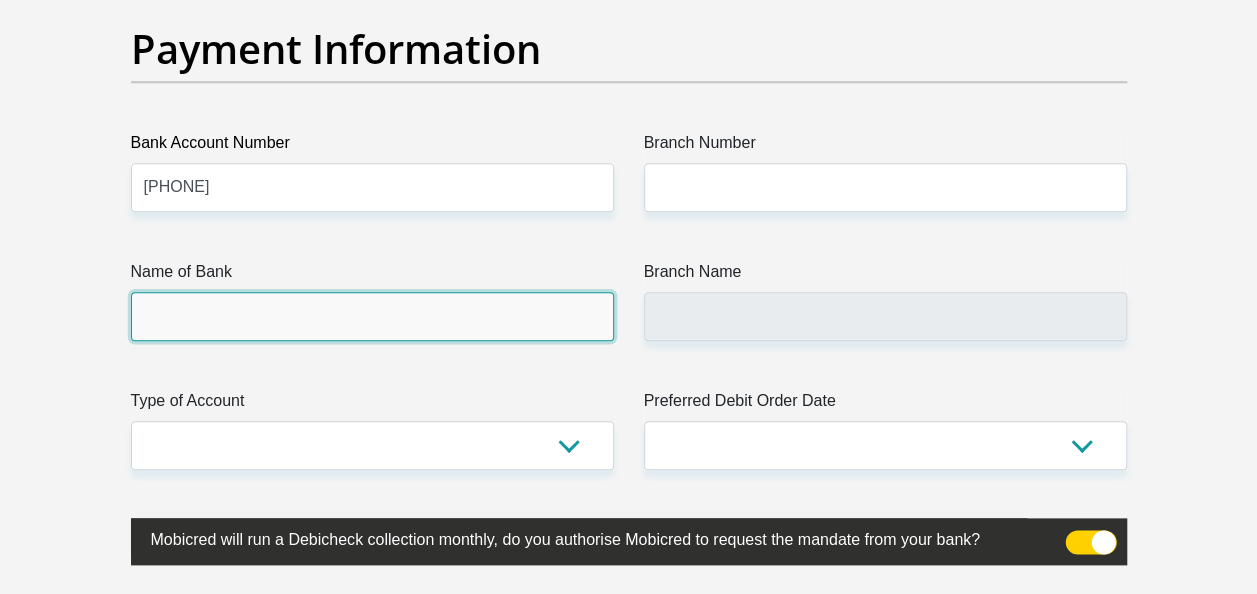 click on "Name of Bank" at bounding box center [372, 316] 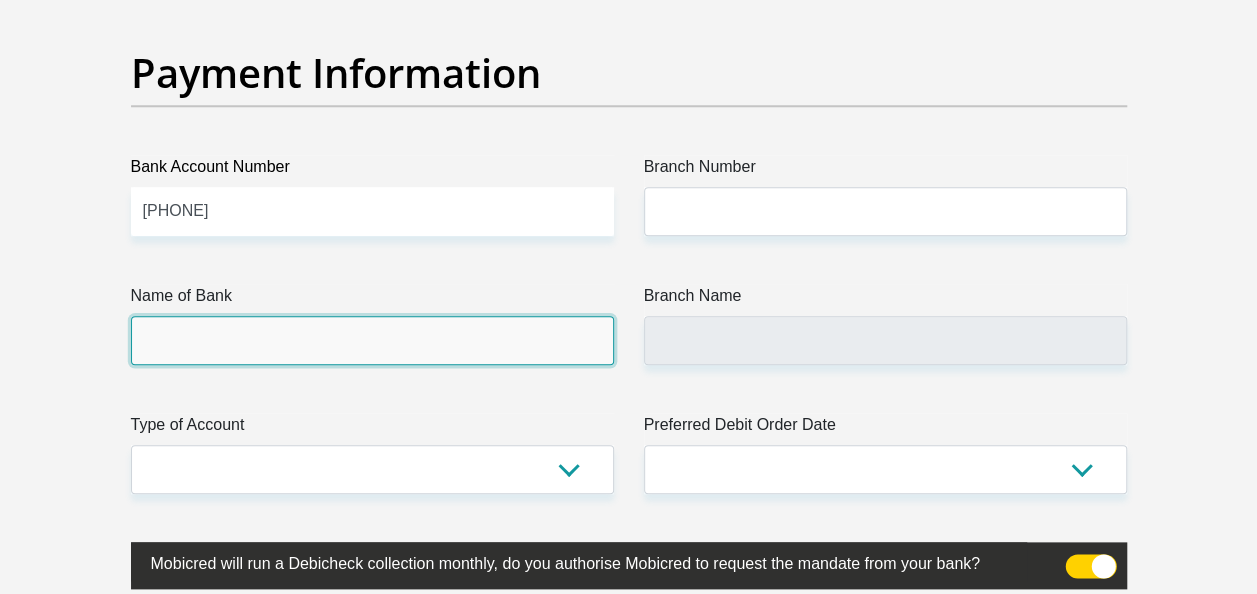 scroll, scrollTop: 4619, scrollLeft: 0, axis: vertical 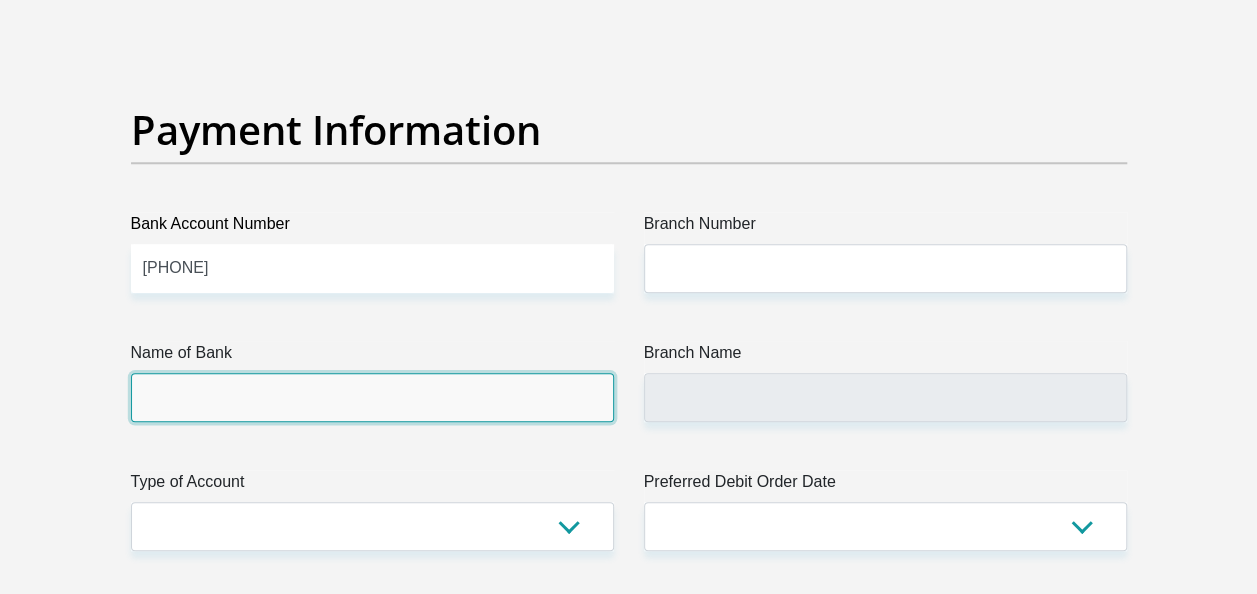click on "Name of Bank" at bounding box center (372, 397) 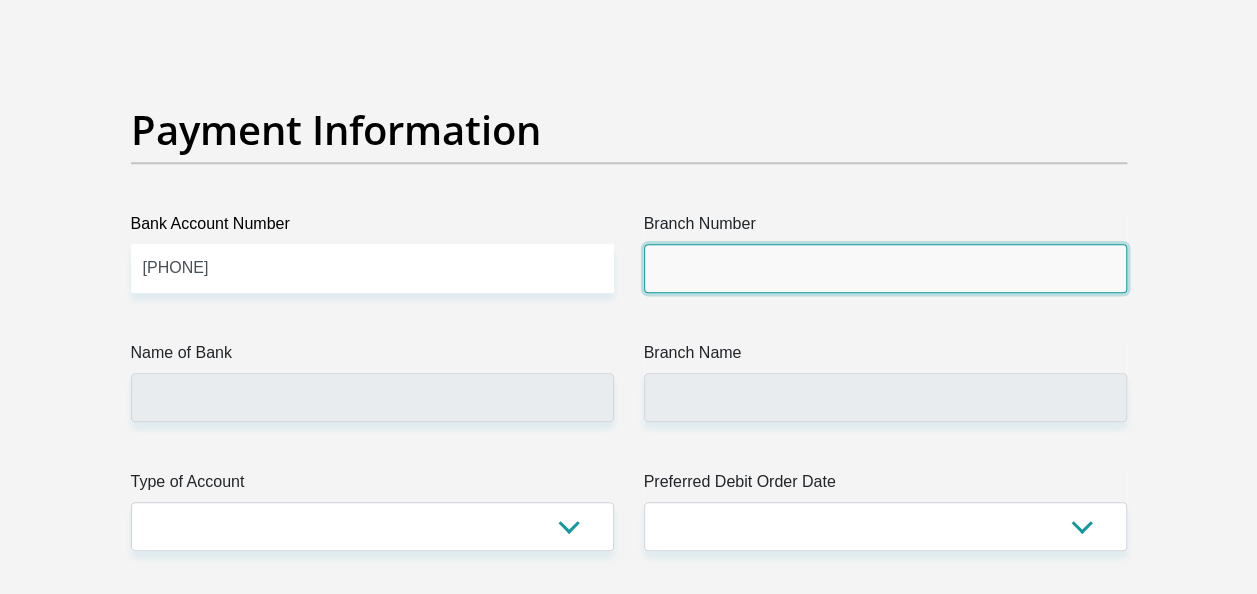 click on "Branch Number" at bounding box center (885, 268) 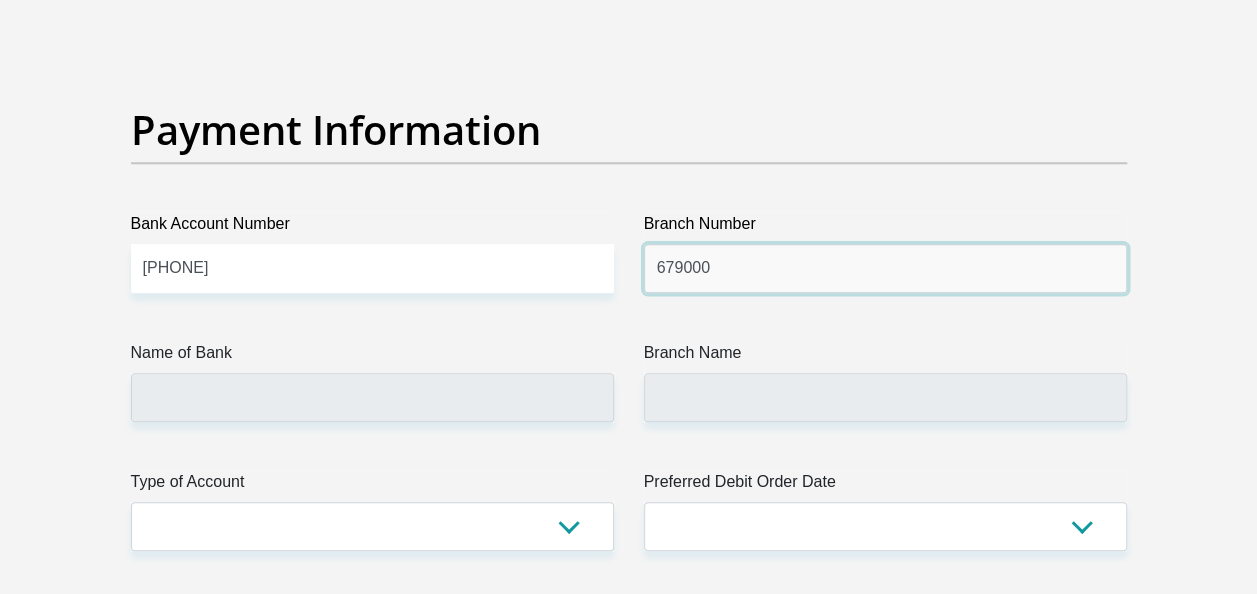 type on "679000" 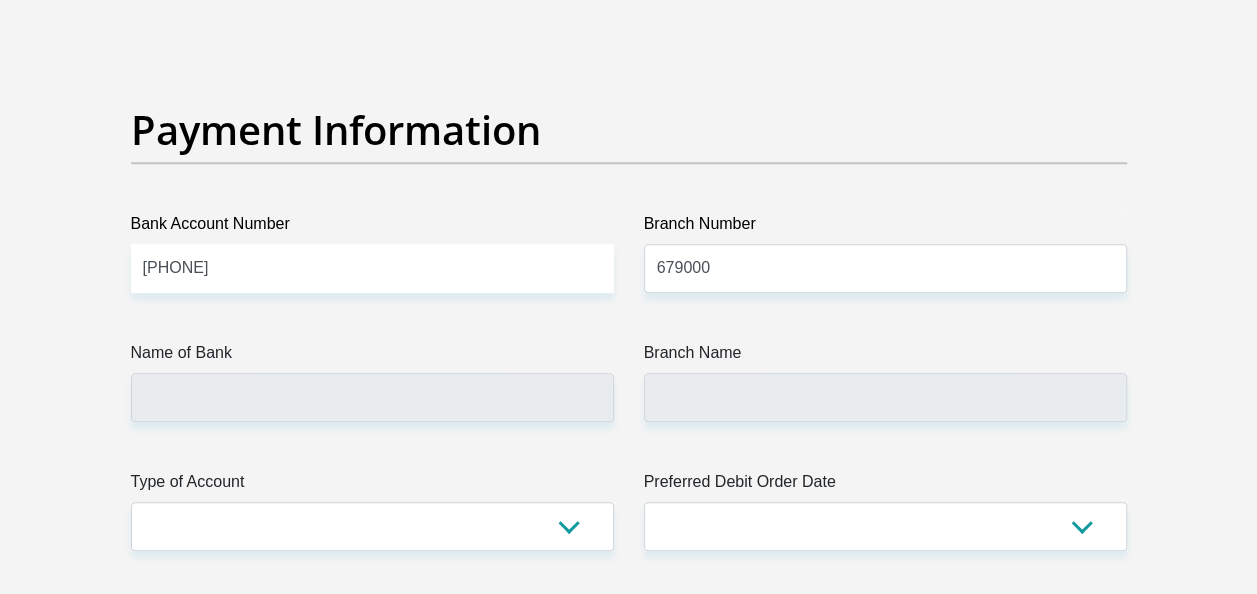 type on "DISCOVERY BANK LTD" 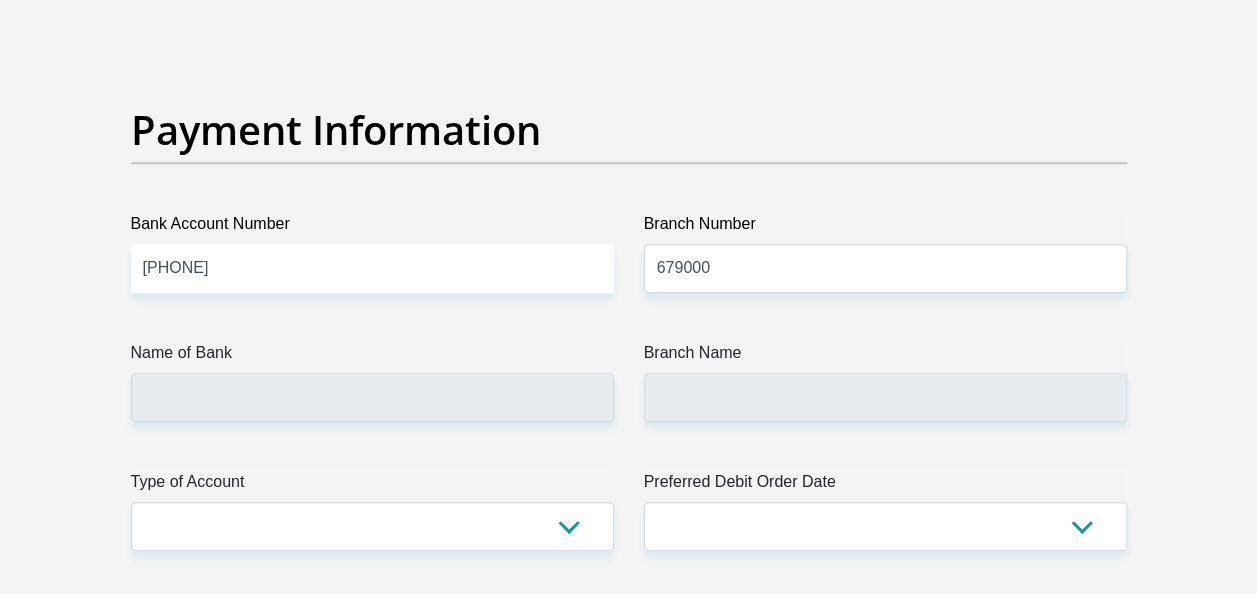 type on "DISCOVERY UNIVERSAL BRANCH" 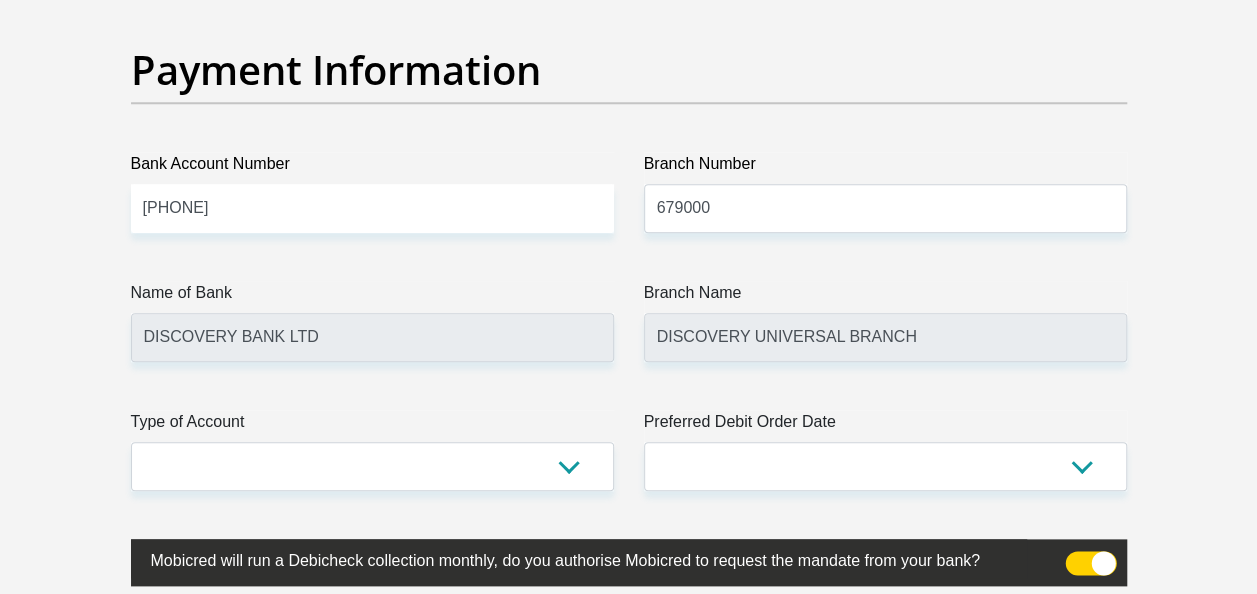scroll, scrollTop: 4719, scrollLeft: 0, axis: vertical 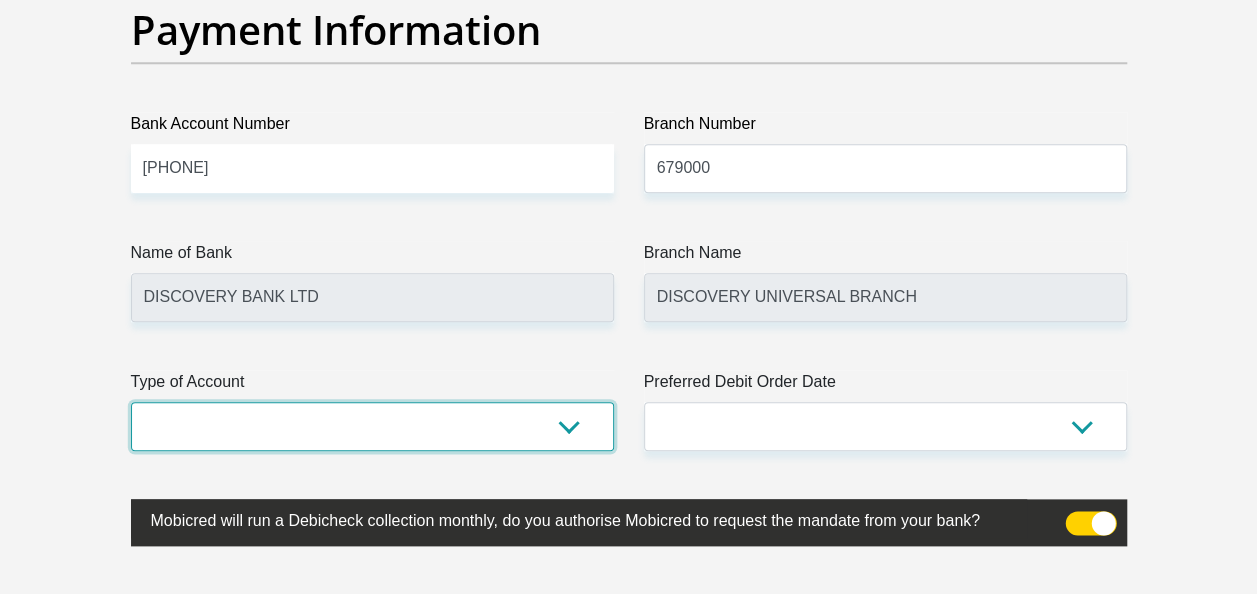 click on "Cheque
Savings" at bounding box center [372, 426] 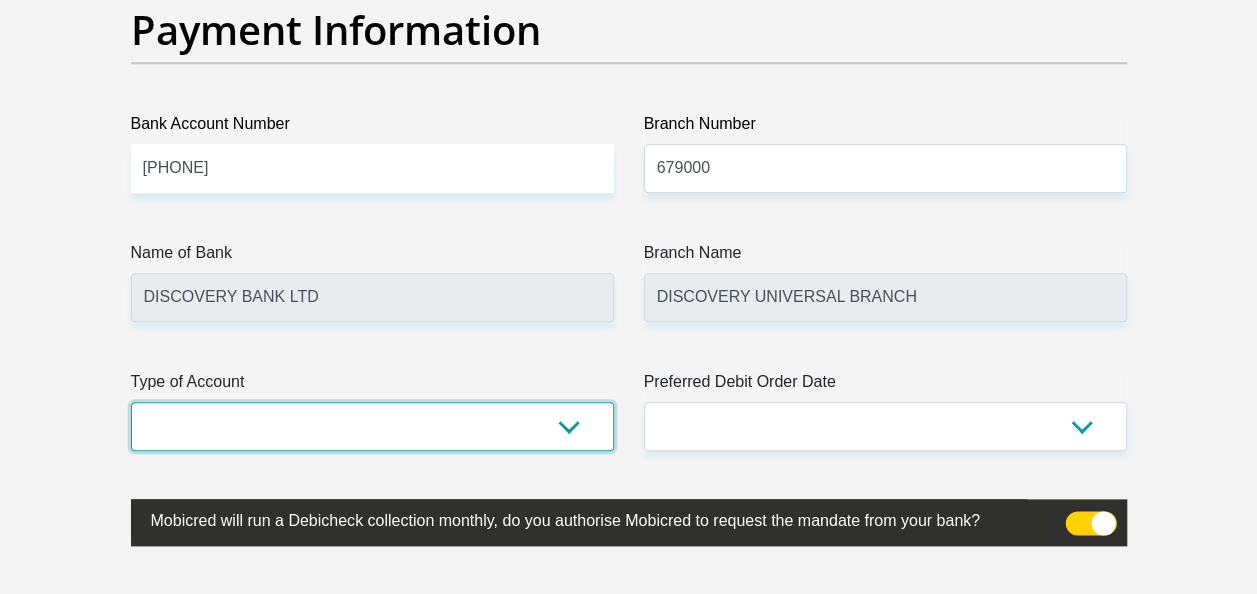 select on "CUR" 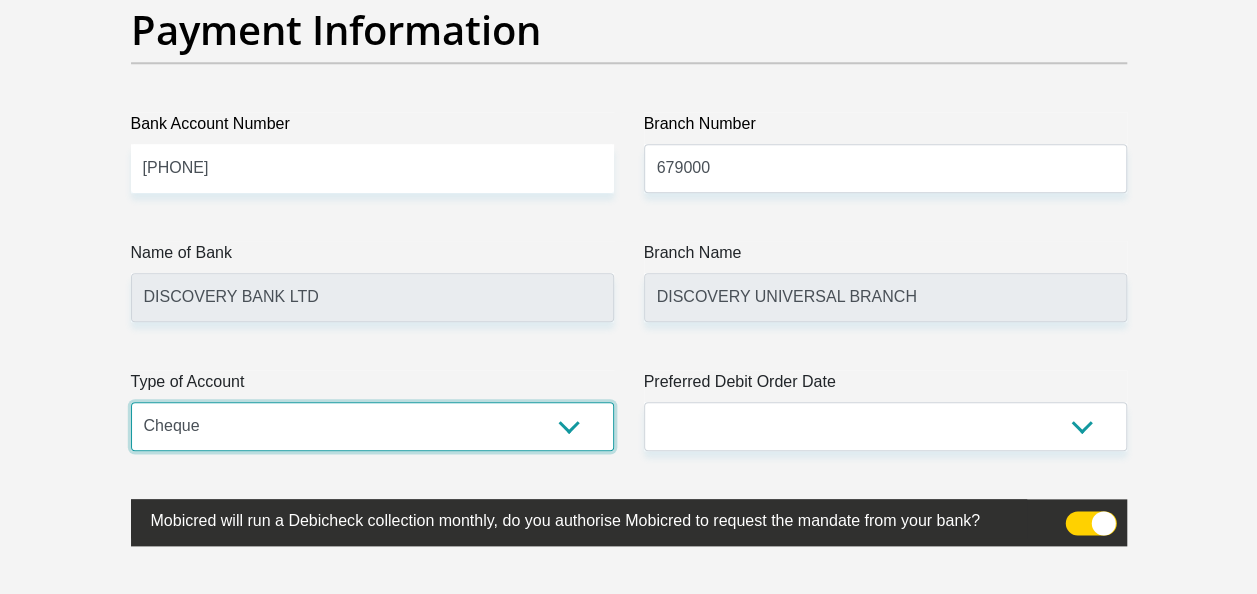 click on "Cheque
Savings" at bounding box center (372, 426) 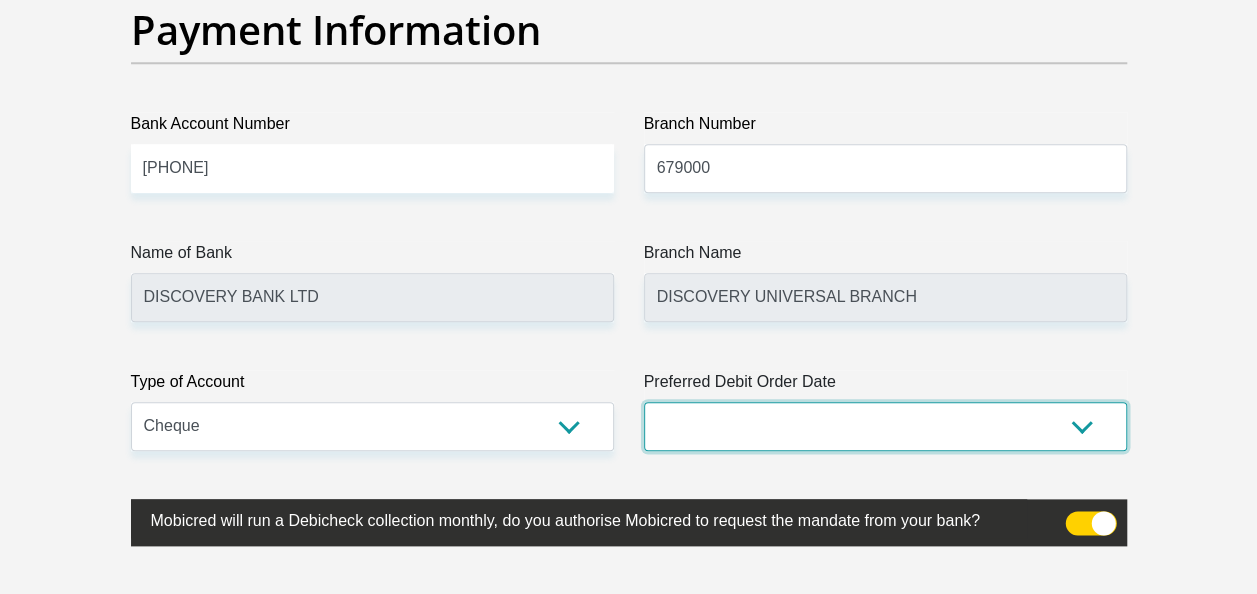 click on "1st
2nd
3rd
4th
5th
7th
18th
19th
20th
21st
22nd
23rd
24th
25th
26th
27th
28th
29th
30th" at bounding box center (885, 426) 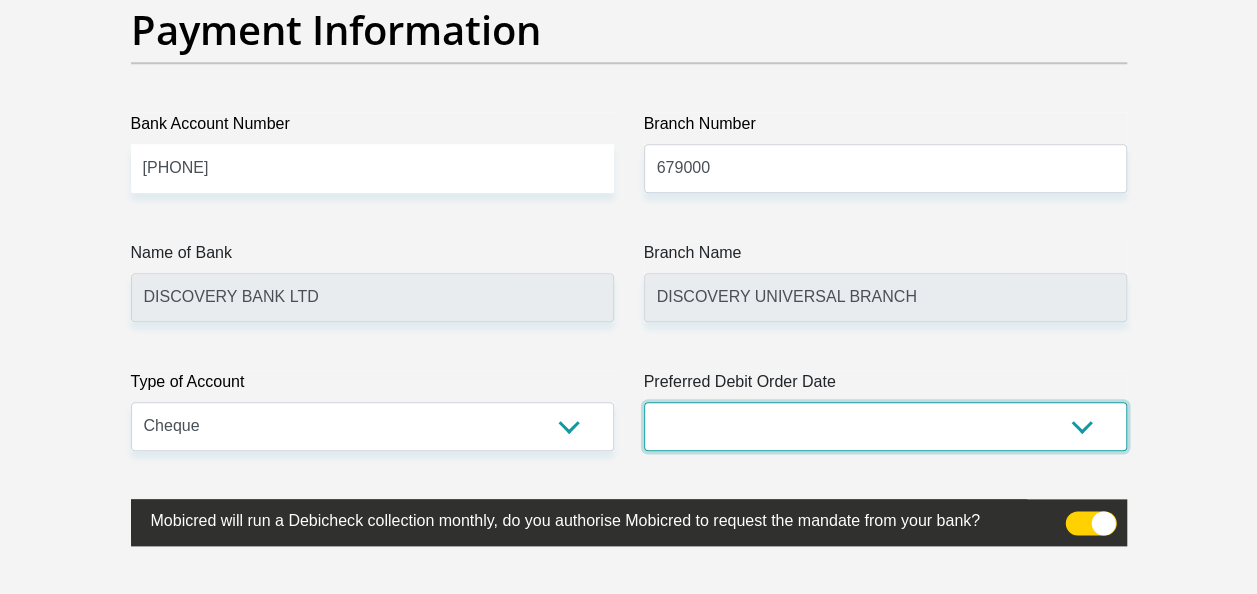 select on "25" 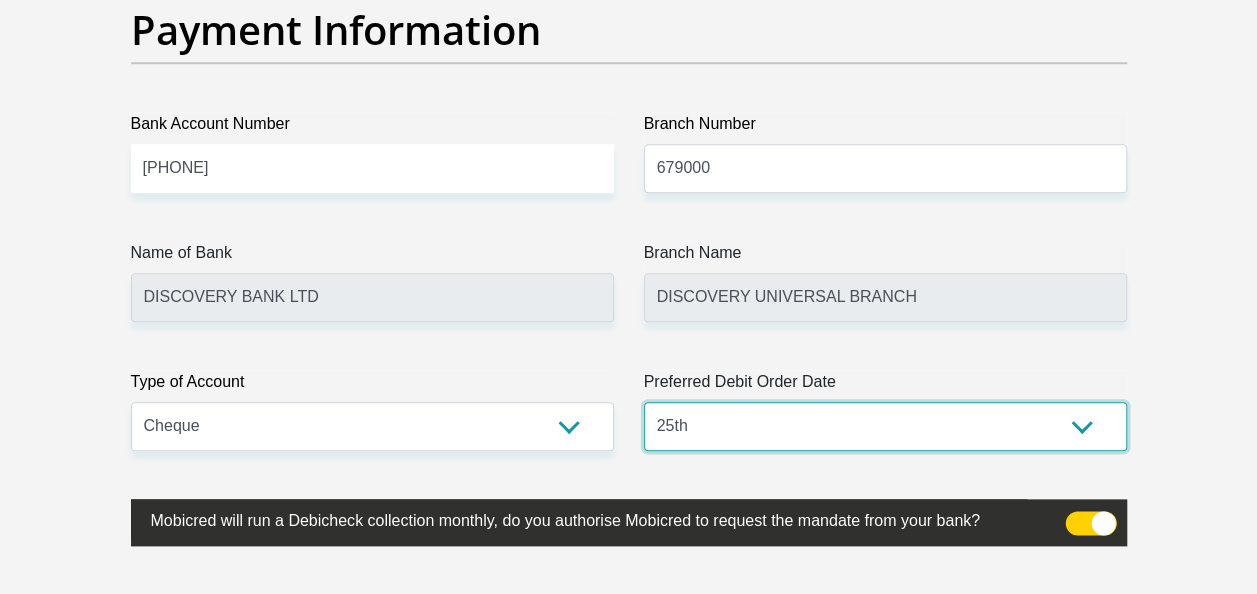 click on "1st
2nd
3rd
4th
5th
7th
18th
19th
20th
21st
22nd
23rd
24th
25th
26th
27th
28th
29th
30th" at bounding box center (885, 426) 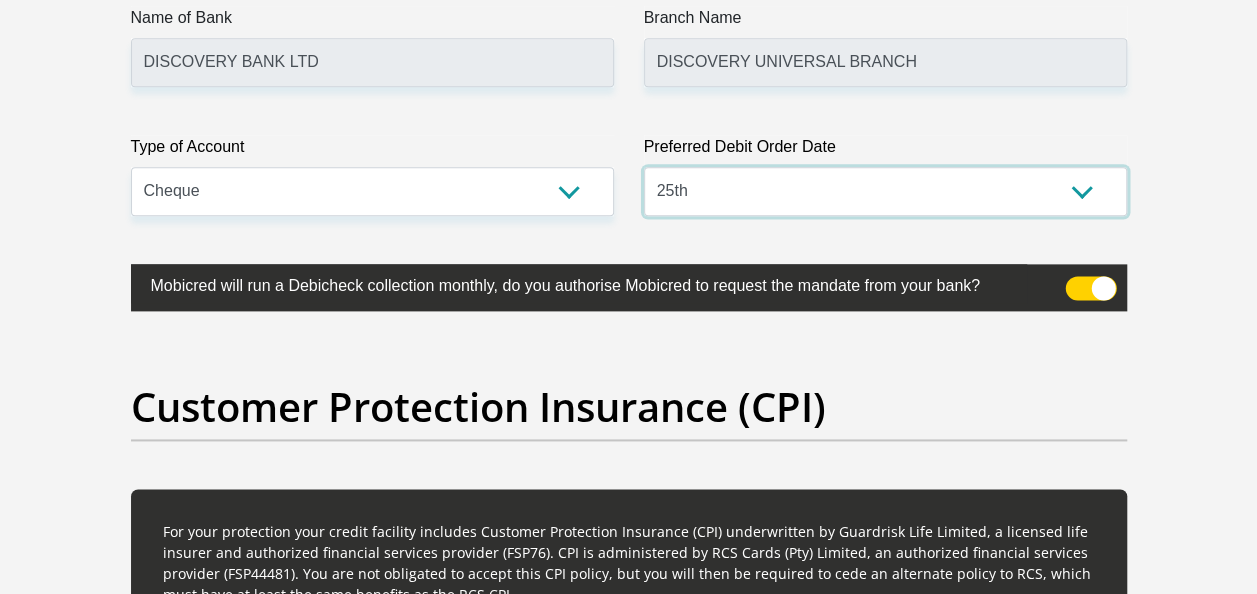 scroll, scrollTop: 5019, scrollLeft: 0, axis: vertical 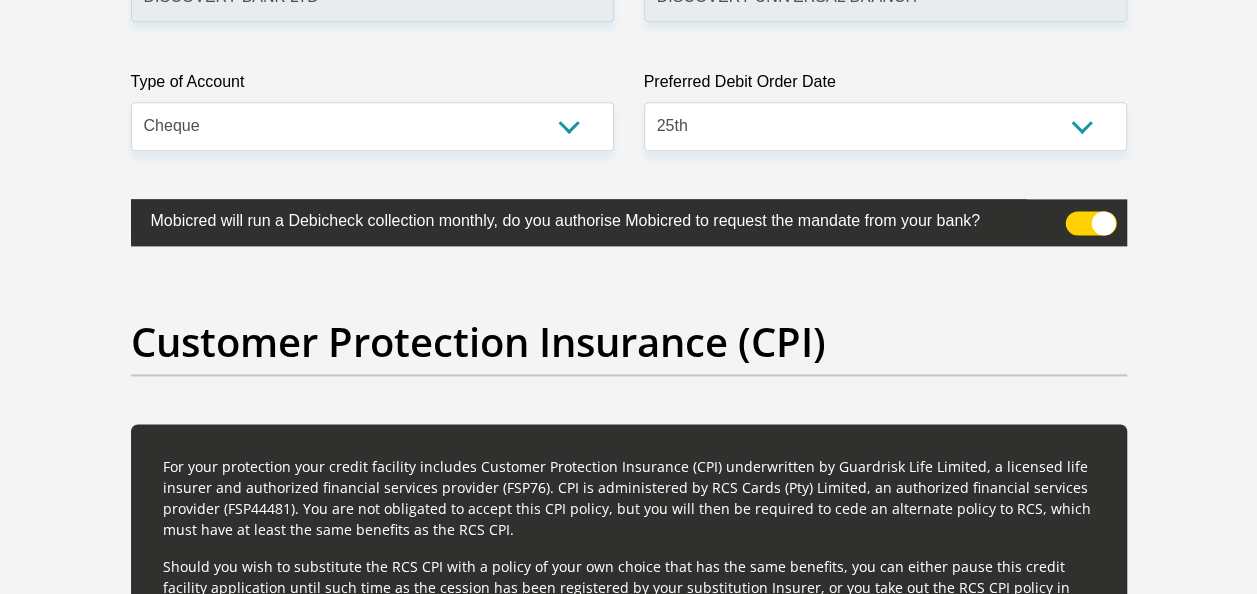 click at bounding box center [1090, 223] 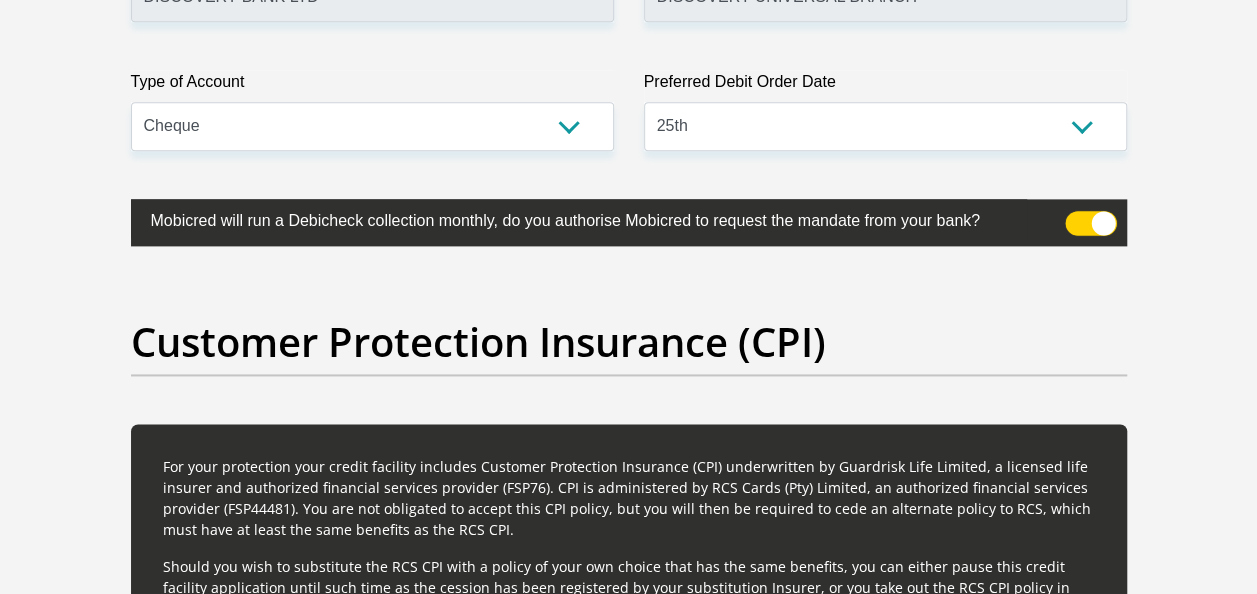 click at bounding box center (1077, 216) 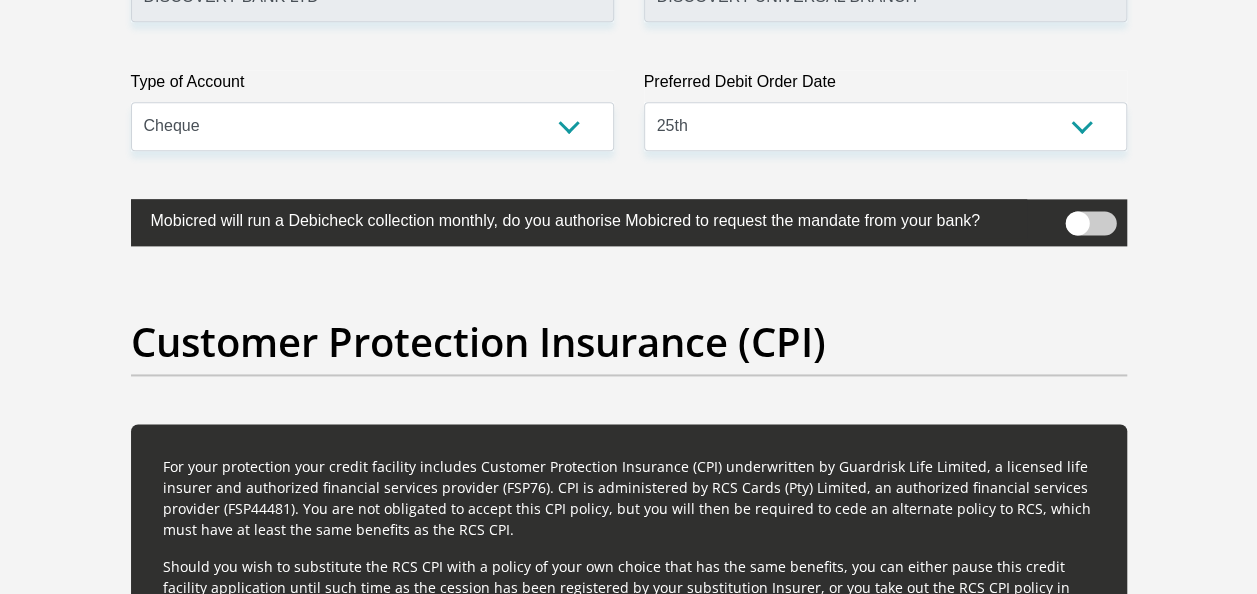 click at bounding box center (1090, 223) 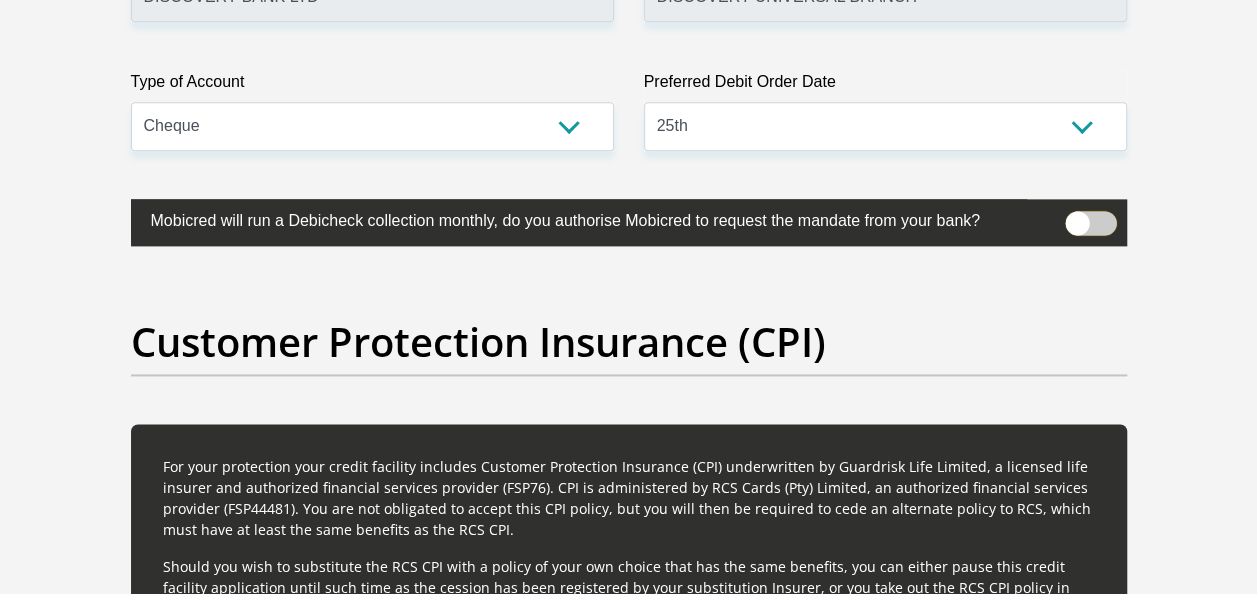 click at bounding box center (1077, 216) 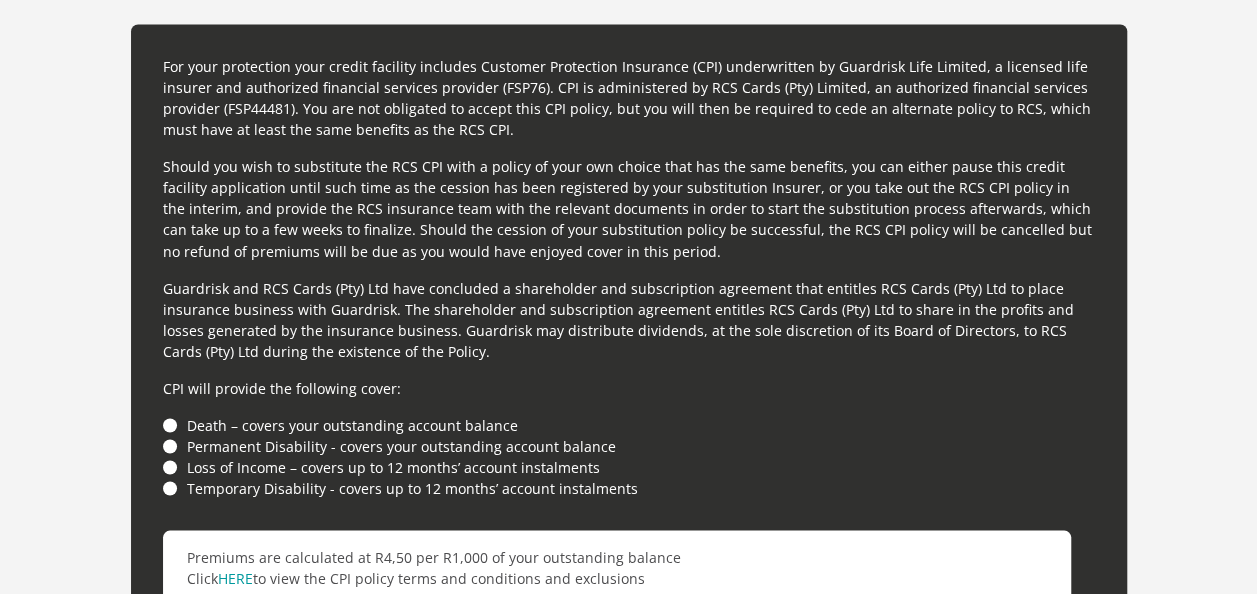 scroll, scrollTop: 5719, scrollLeft: 0, axis: vertical 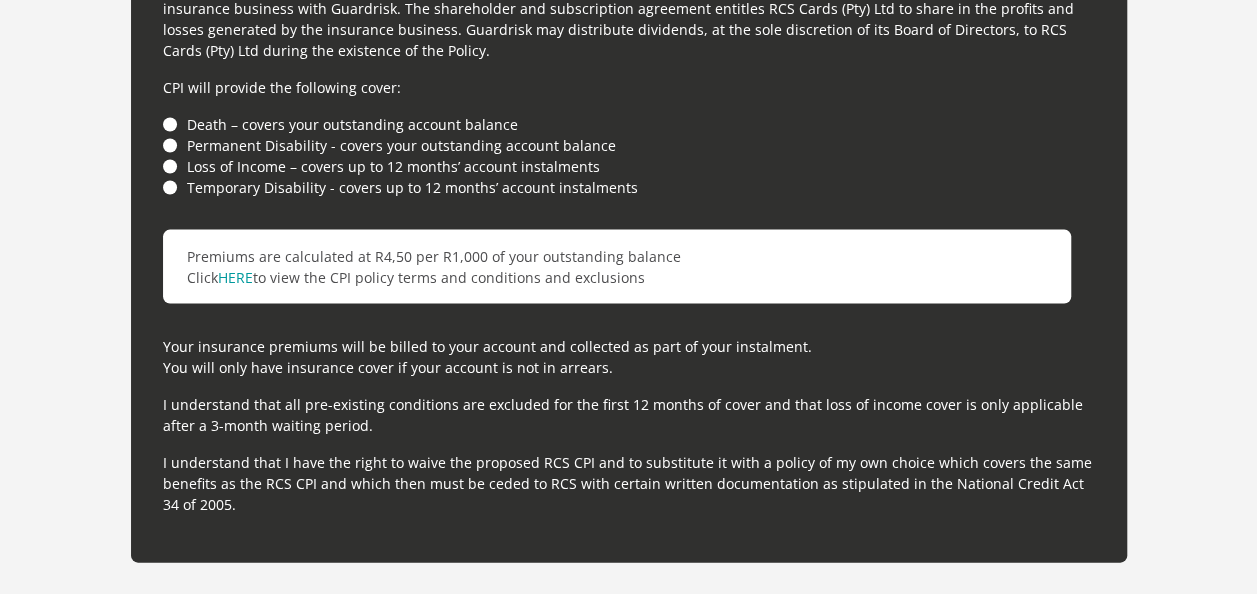 click on "Death – covers your outstanding account balance" at bounding box center [629, 124] 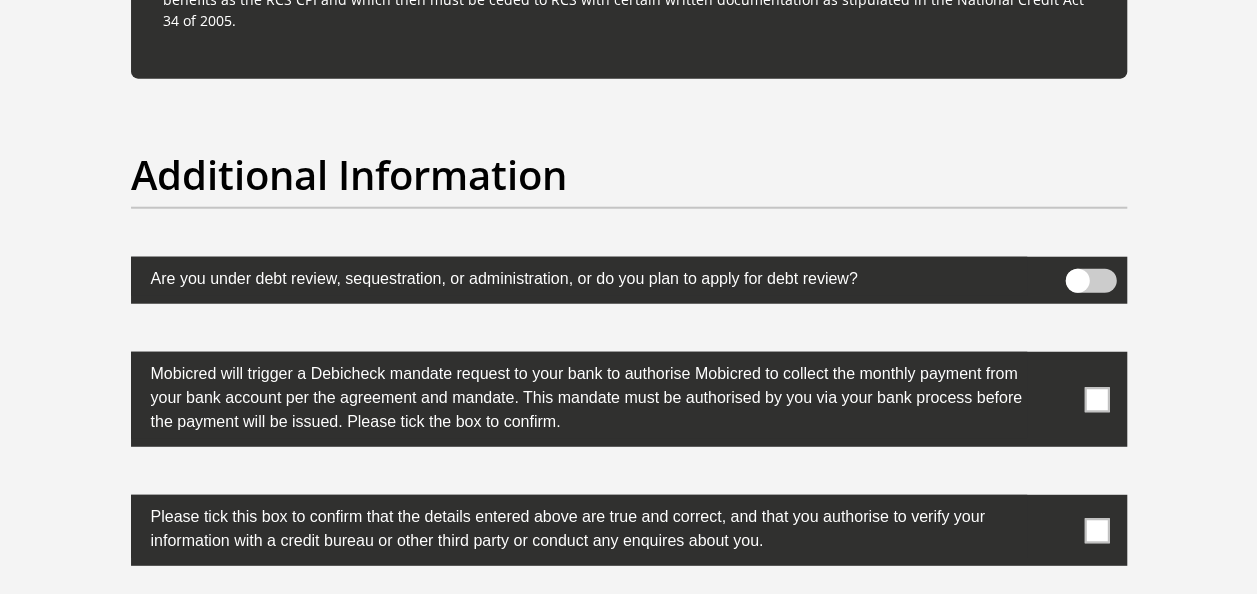 scroll, scrollTop: 6419, scrollLeft: 0, axis: vertical 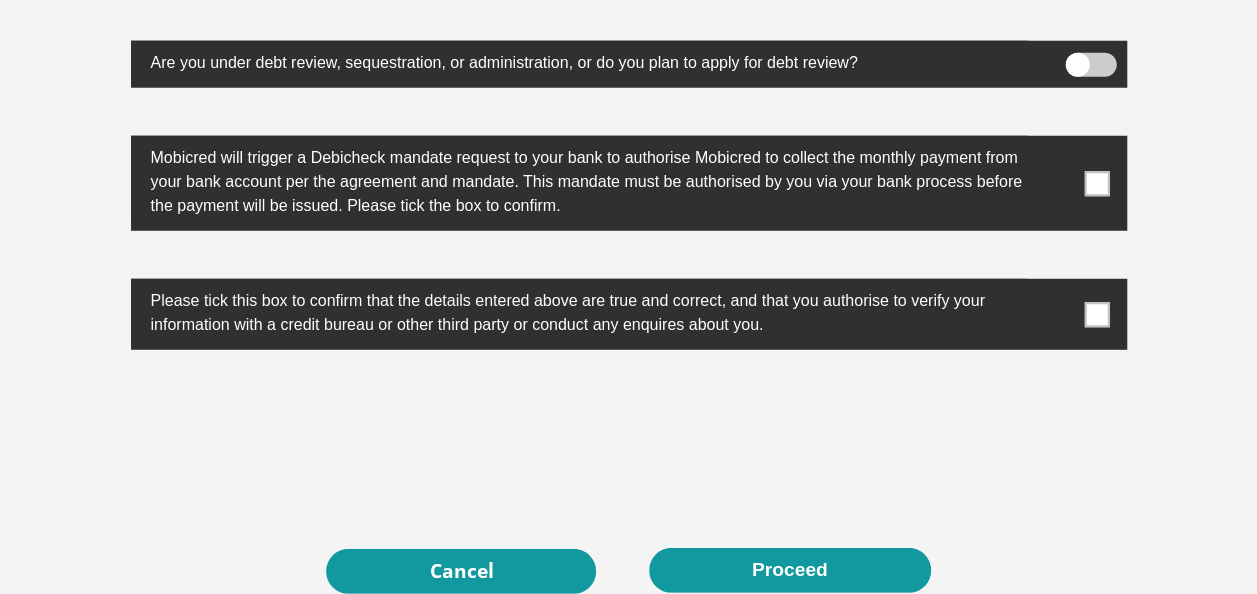 click at bounding box center (1090, 65) 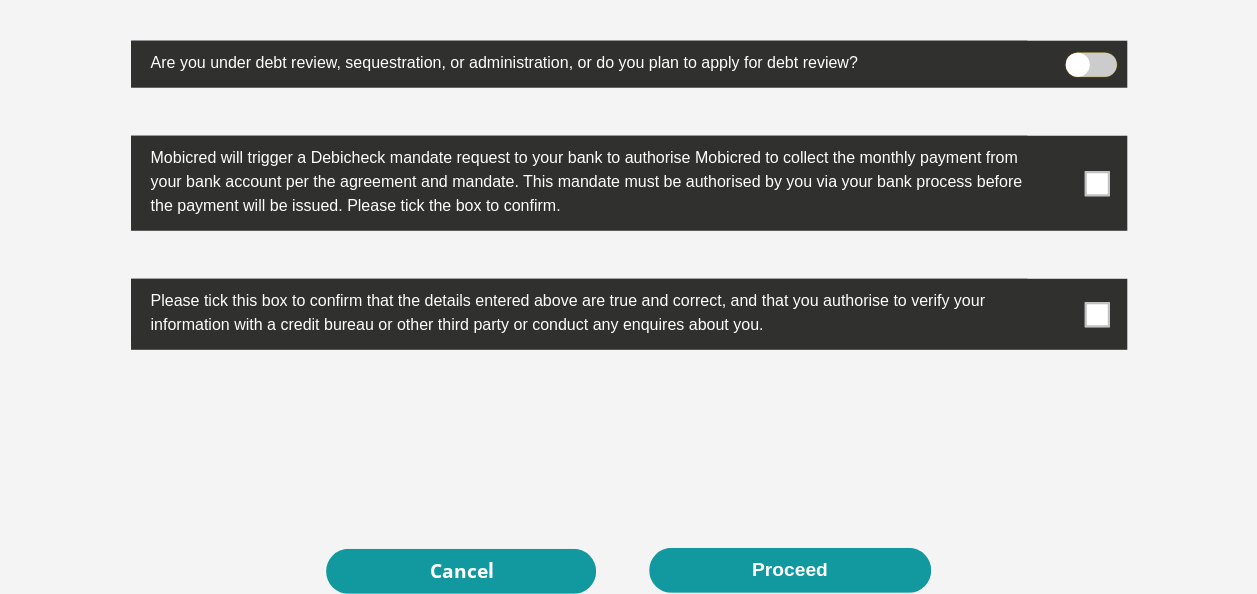 click at bounding box center [1077, 58] 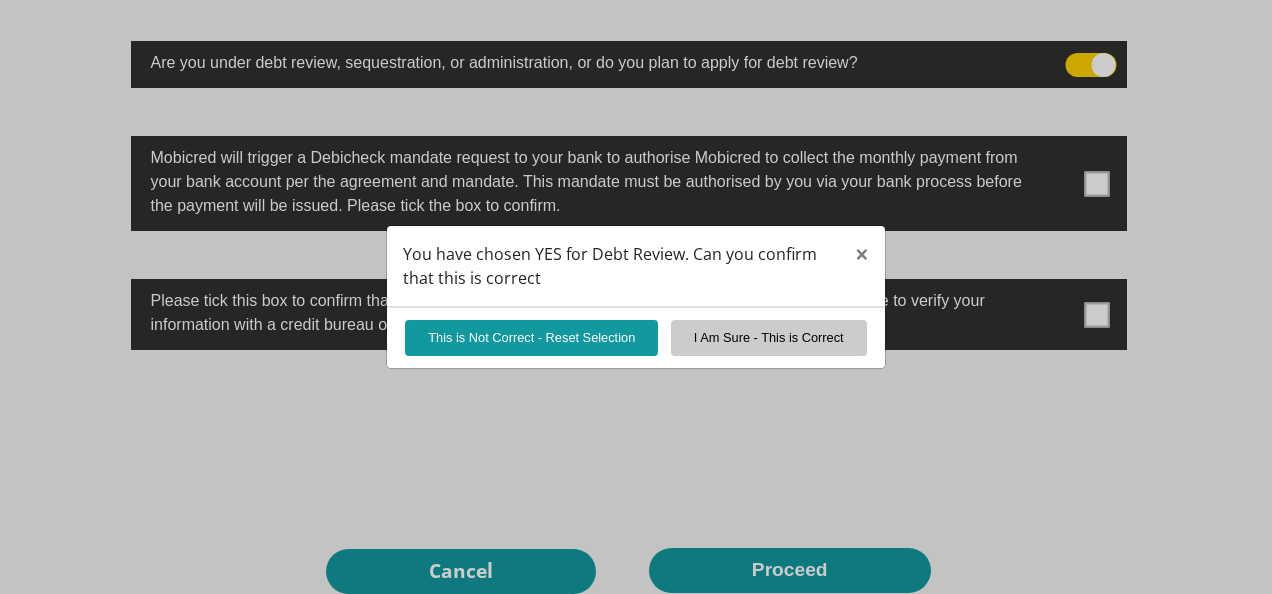 click on "You have chosen YES for Debt Review.
Can you confirm that this is correct
×
This is Not Correct - Reset Selection
I Am Sure - This is Correct" at bounding box center (636, 297) 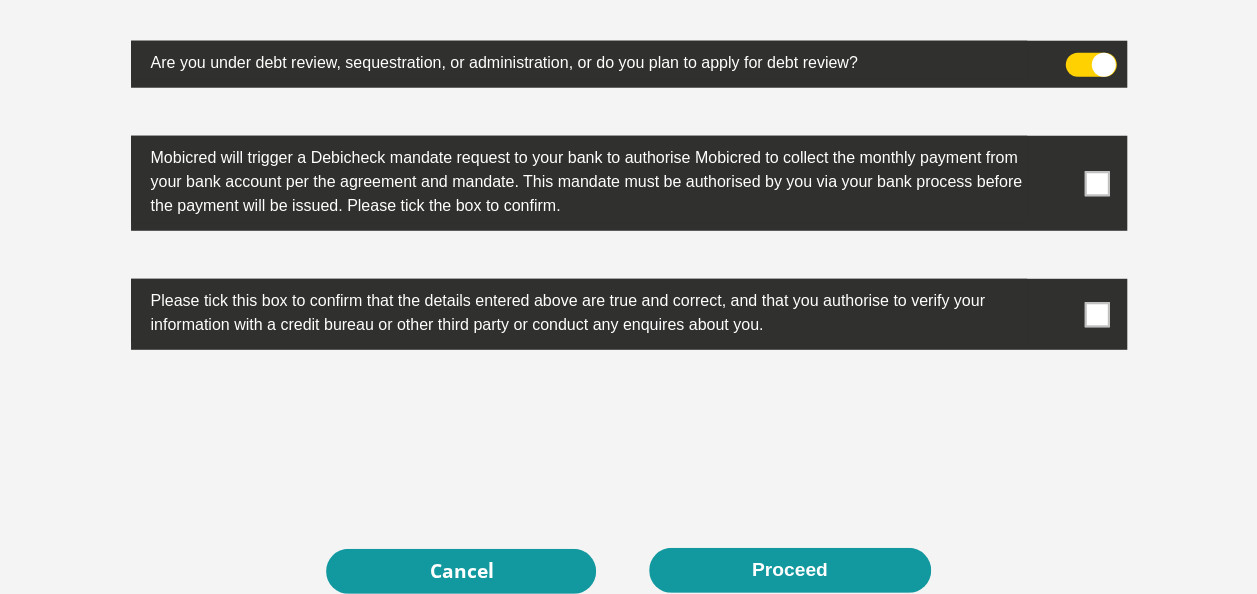 click at bounding box center (1090, 65) 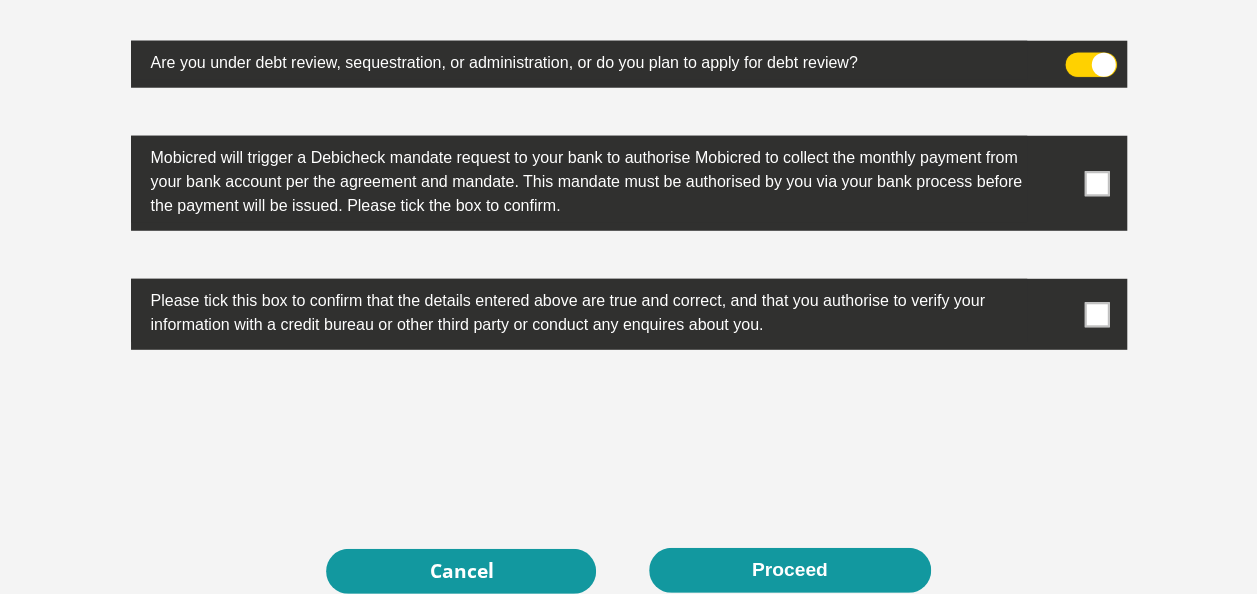 click at bounding box center (1077, 58) 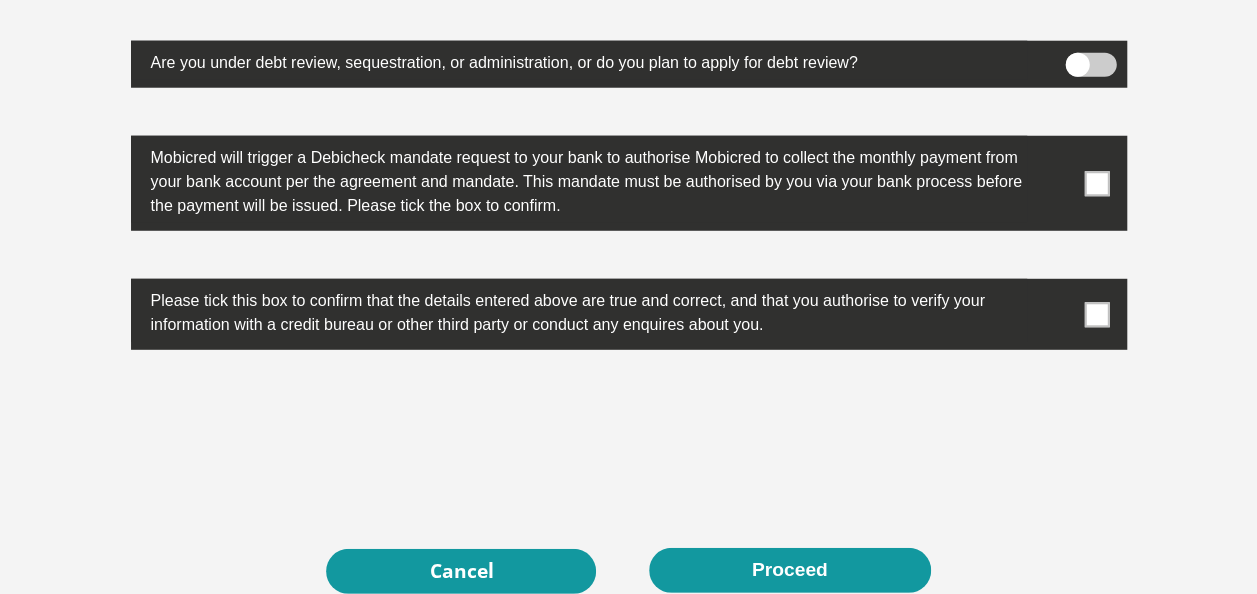 click at bounding box center [1096, 183] 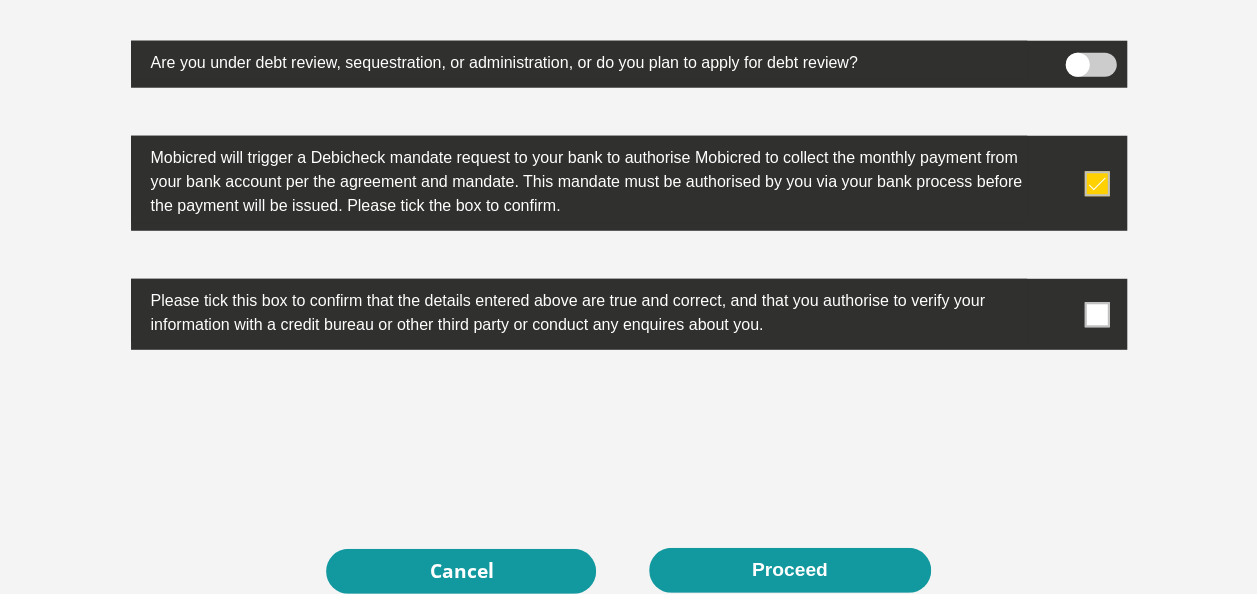 click at bounding box center [1096, 314] 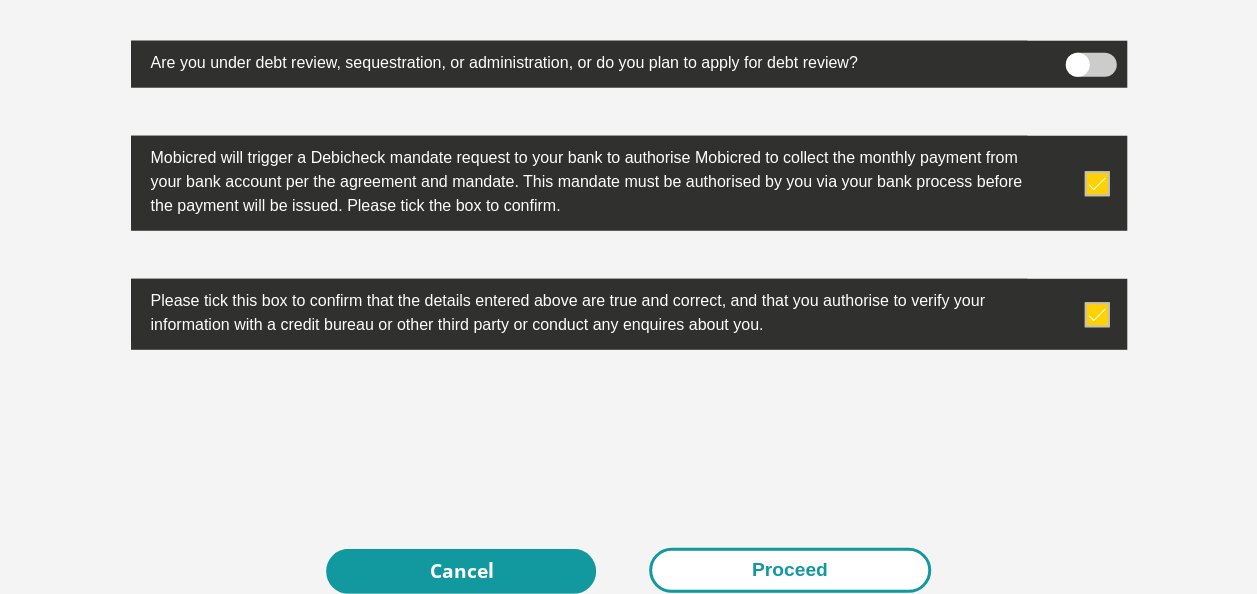 click on "Proceed" at bounding box center [790, 570] 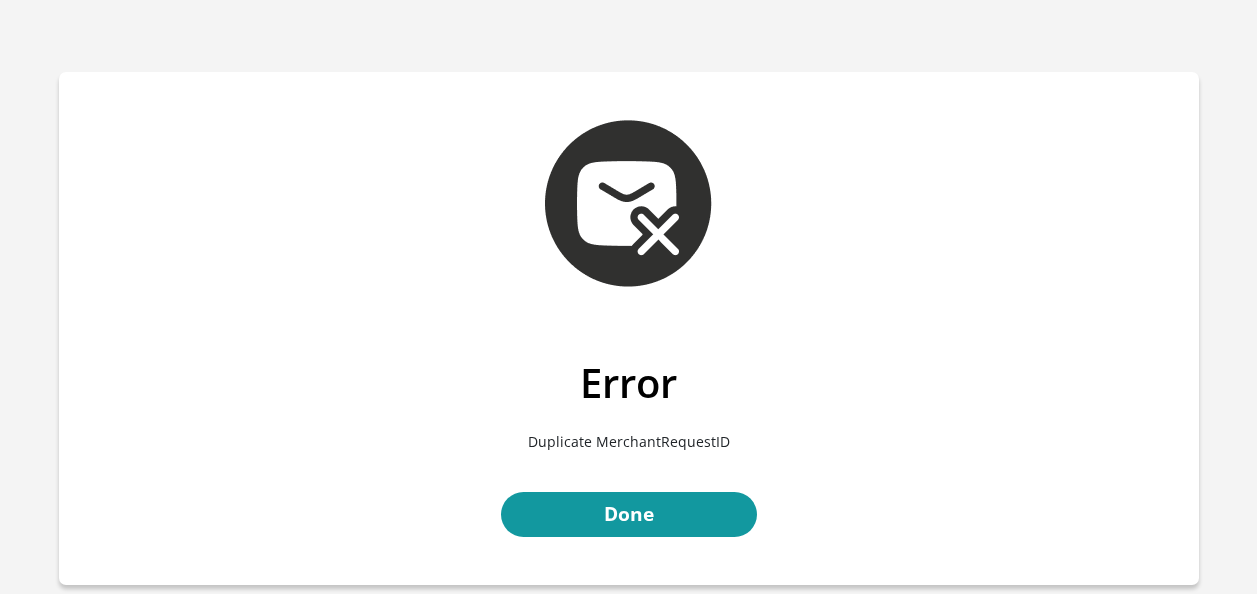 scroll, scrollTop: 0, scrollLeft: 0, axis: both 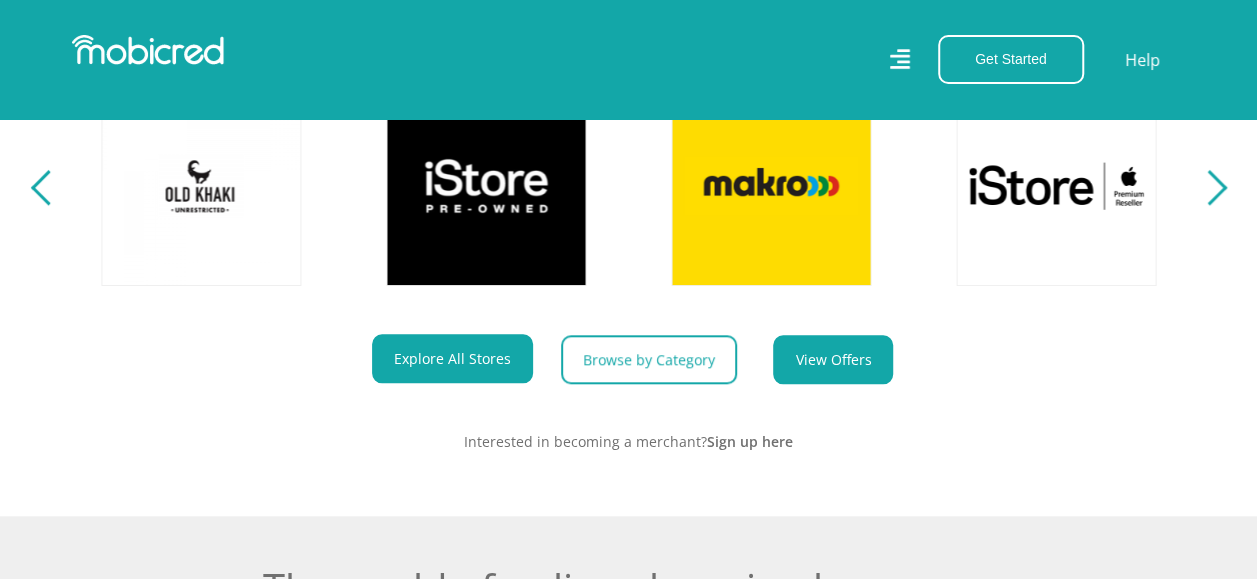 click on "View Offers" at bounding box center (833, 359) 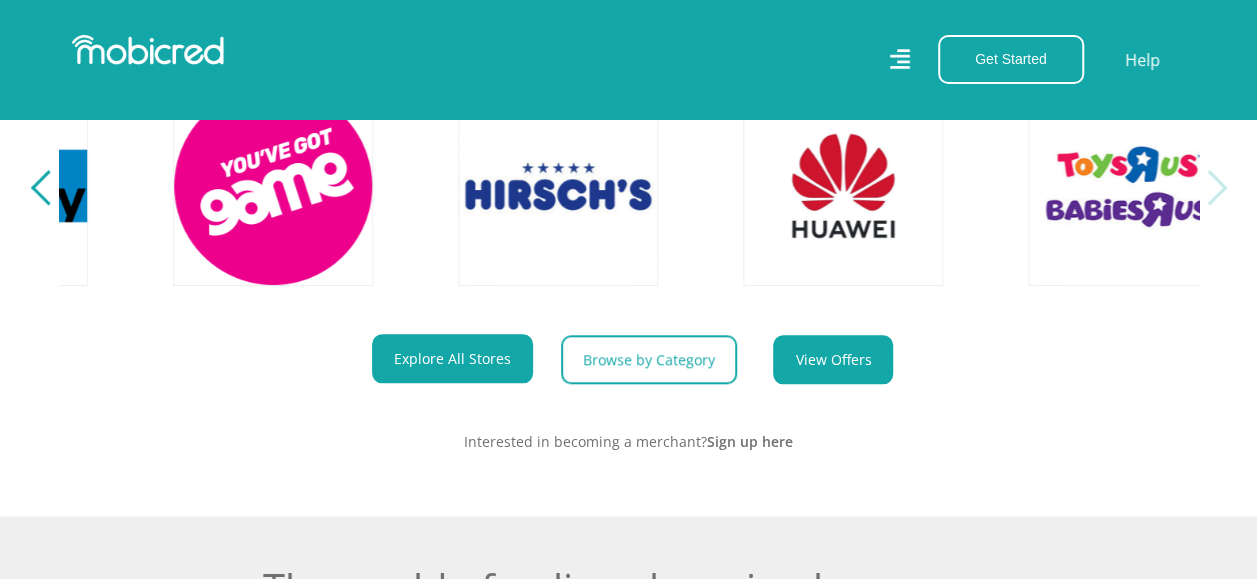 scroll, scrollTop: 0, scrollLeft: 4560, axis: horizontal 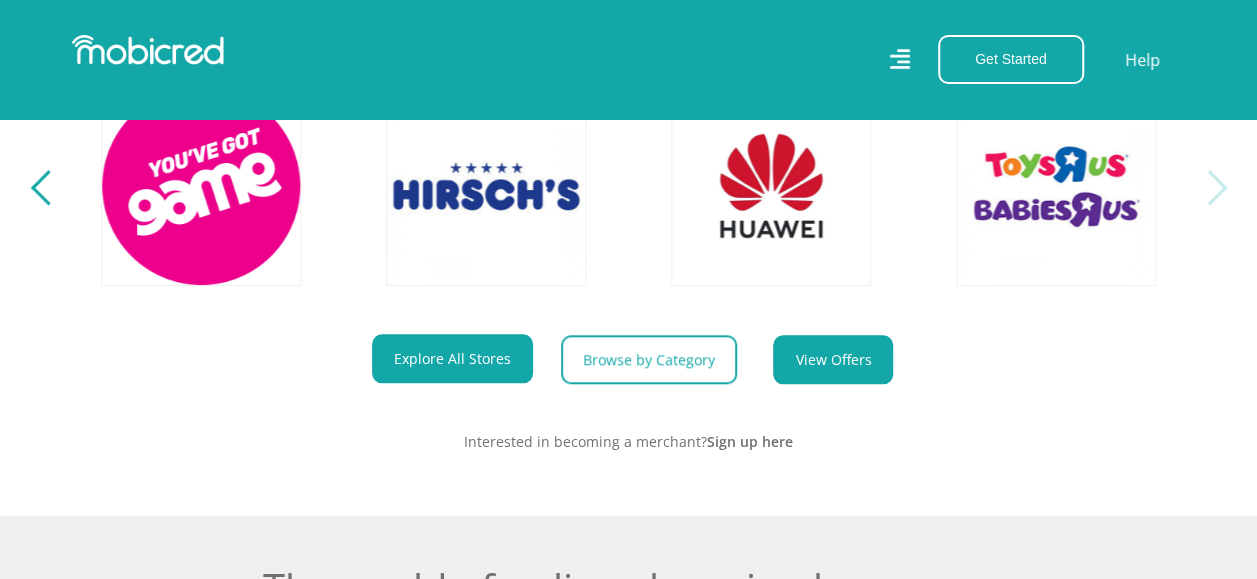 click on "View Offers" at bounding box center [833, 359] 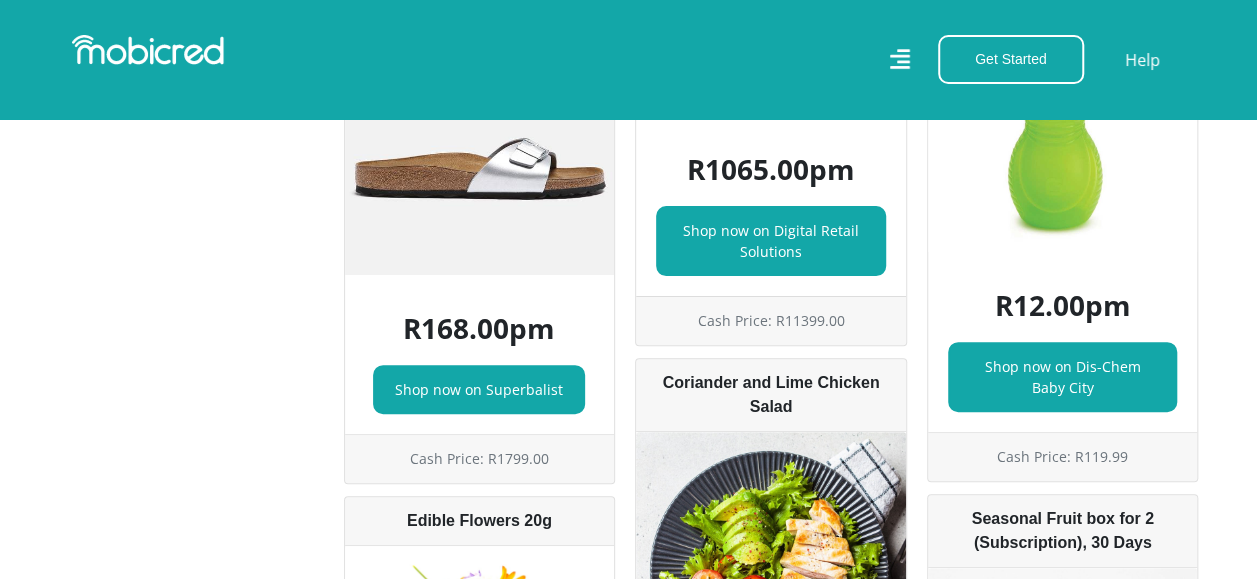 scroll, scrollTop: 30489, scrollLeft: 0, axis: vertical 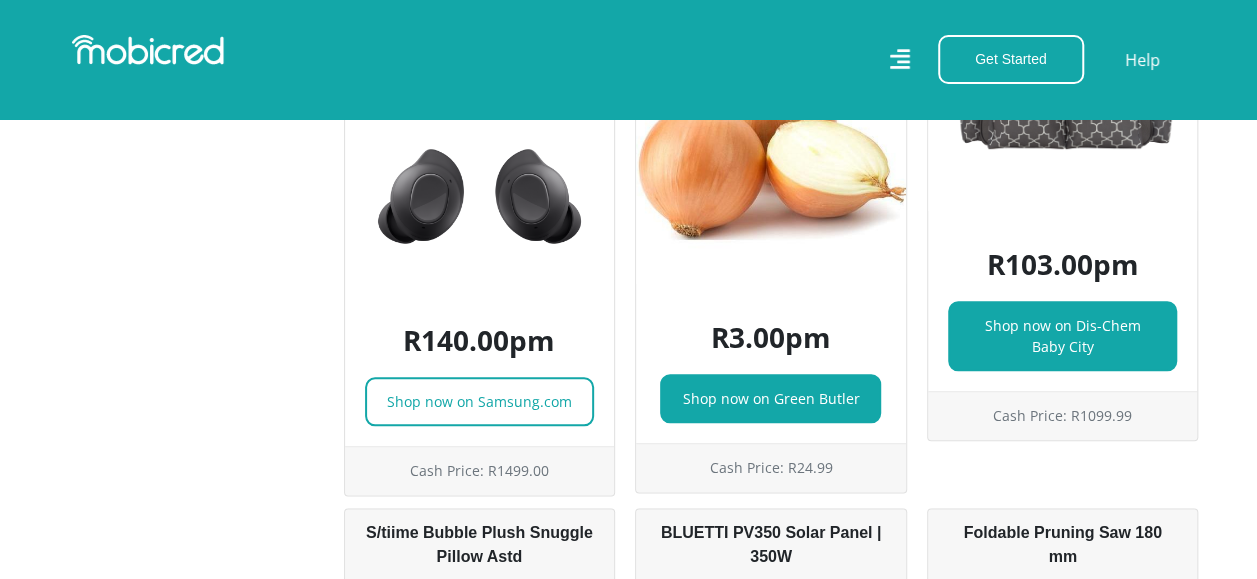 click on "Shop now on Samsung.com" at bounding box center (479, 401) 